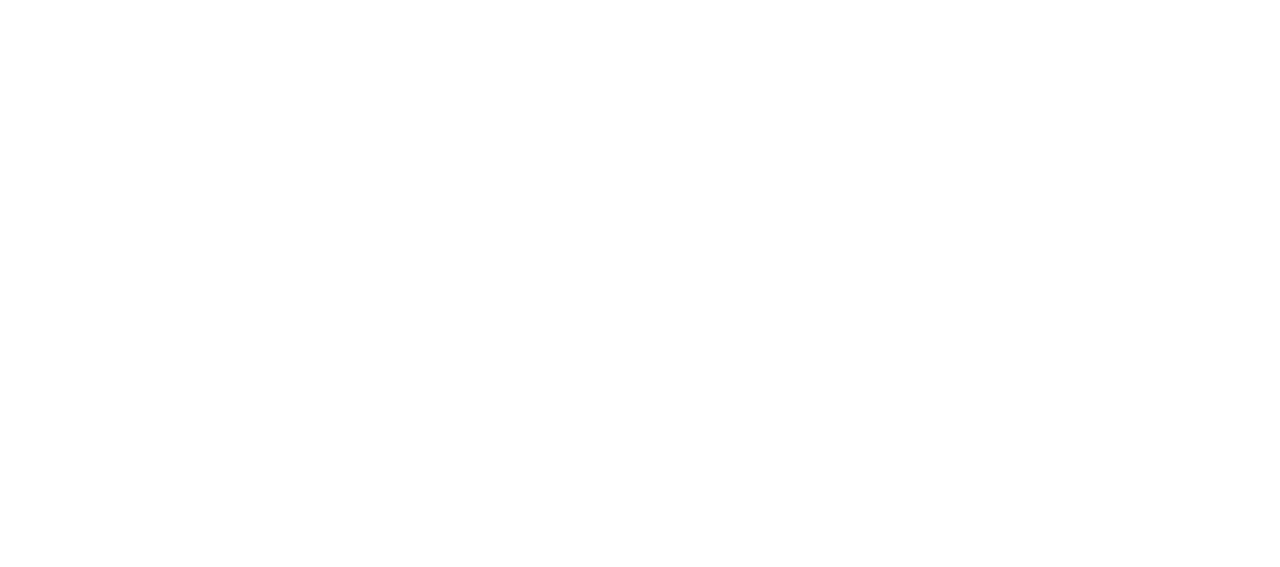 scroll, scrollTop: 0, scrollLeft: 0, axis: both 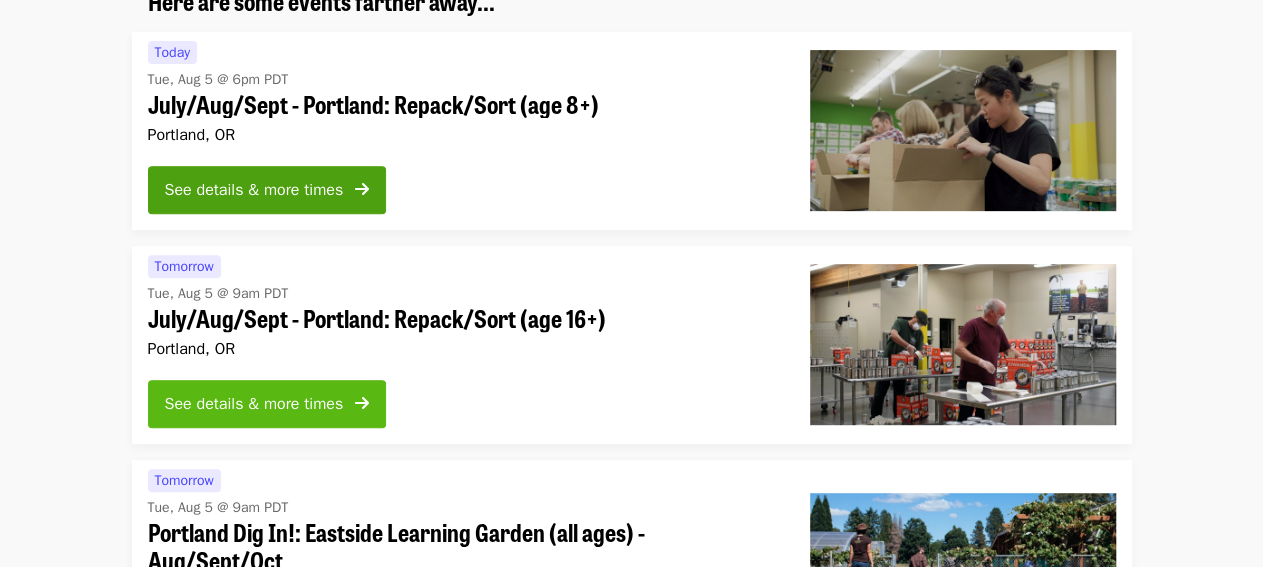 click on "See details & more times" at bounding box center [254, 404] 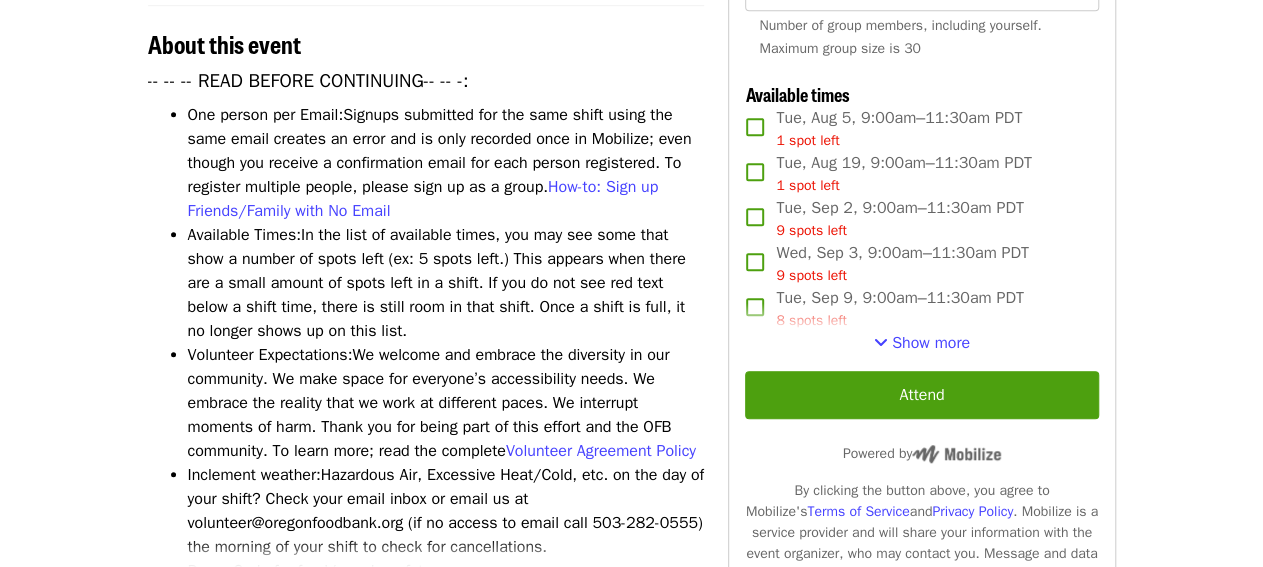 scroll, scrollTop: 728, scrollLeft: 0, axis: vertical 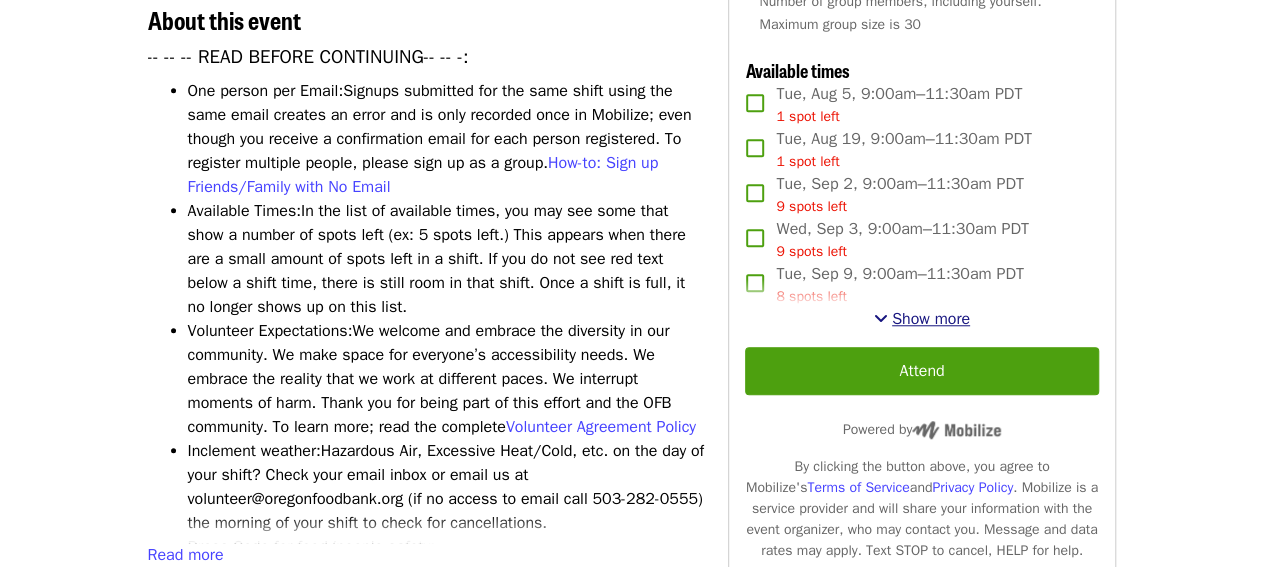 click on "Show more" at bounding box center (931, 319) 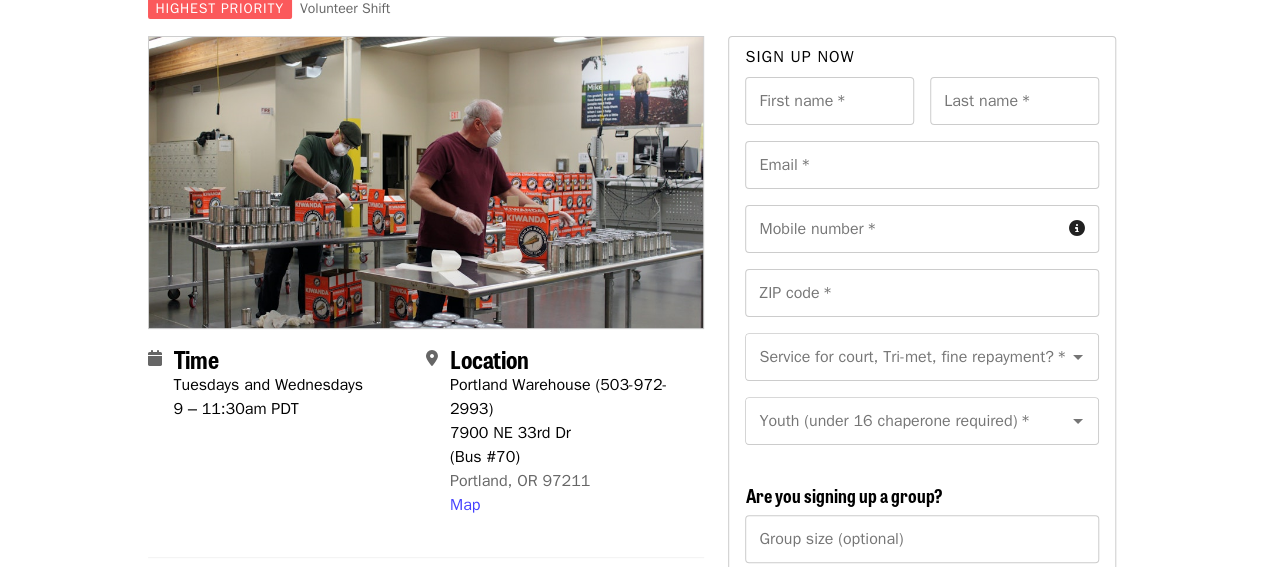 scroll, scrollTop: 0, scrollLeft: 0, axis: both 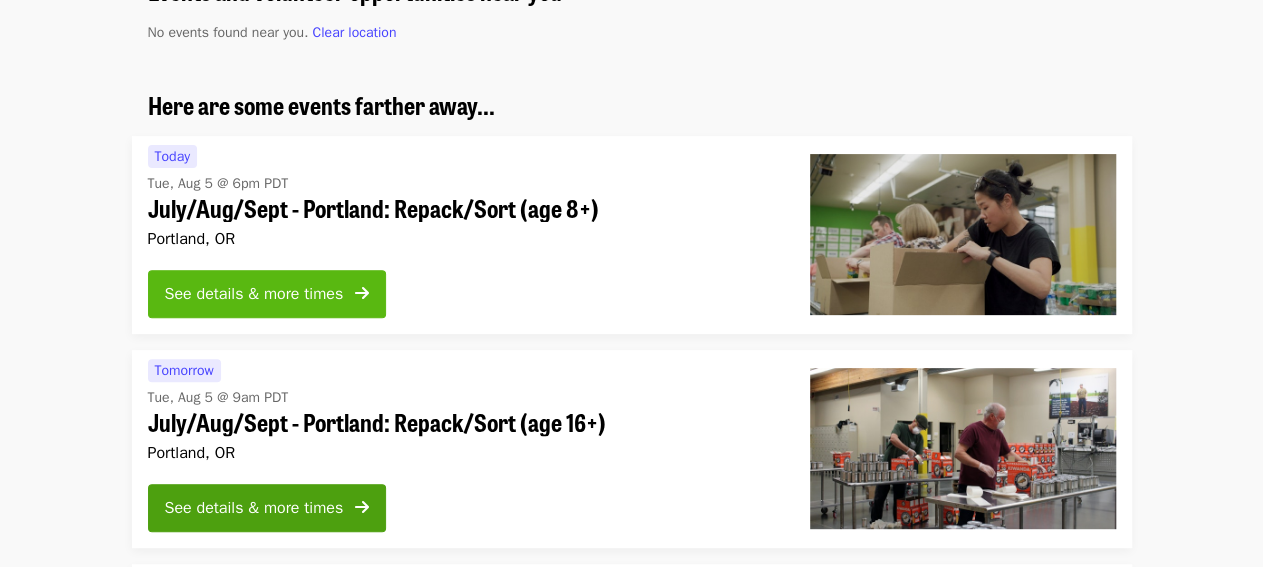 click on "See details & more times" at bounding box center (254, 294) 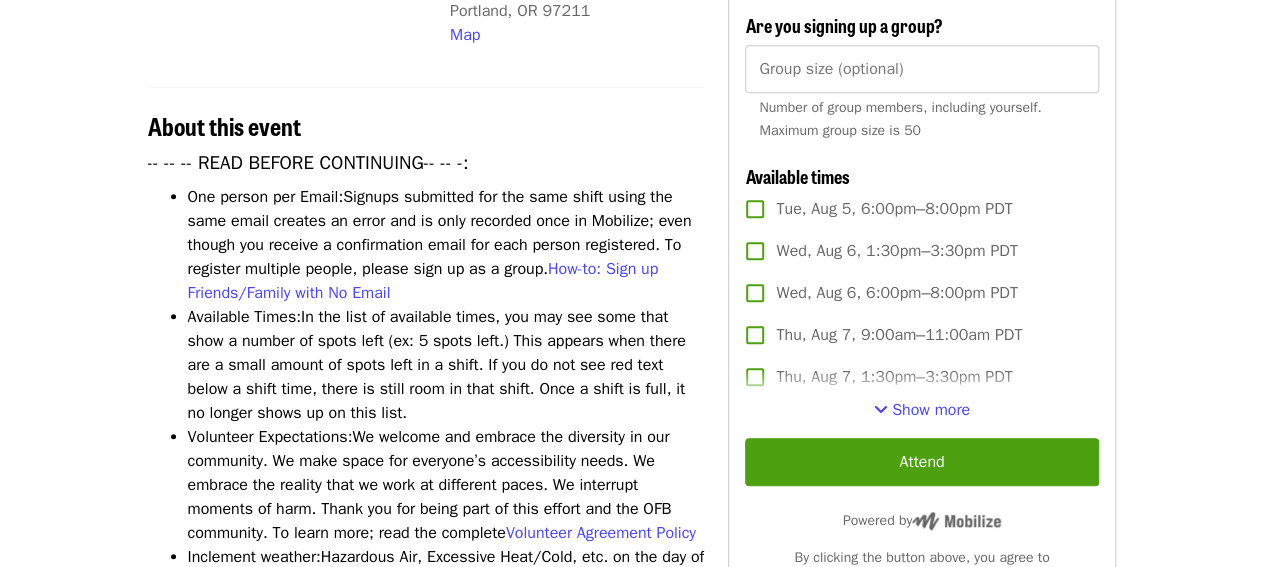 scroll, scrollTop: 624, scrollLeft: 0, axis: vertical 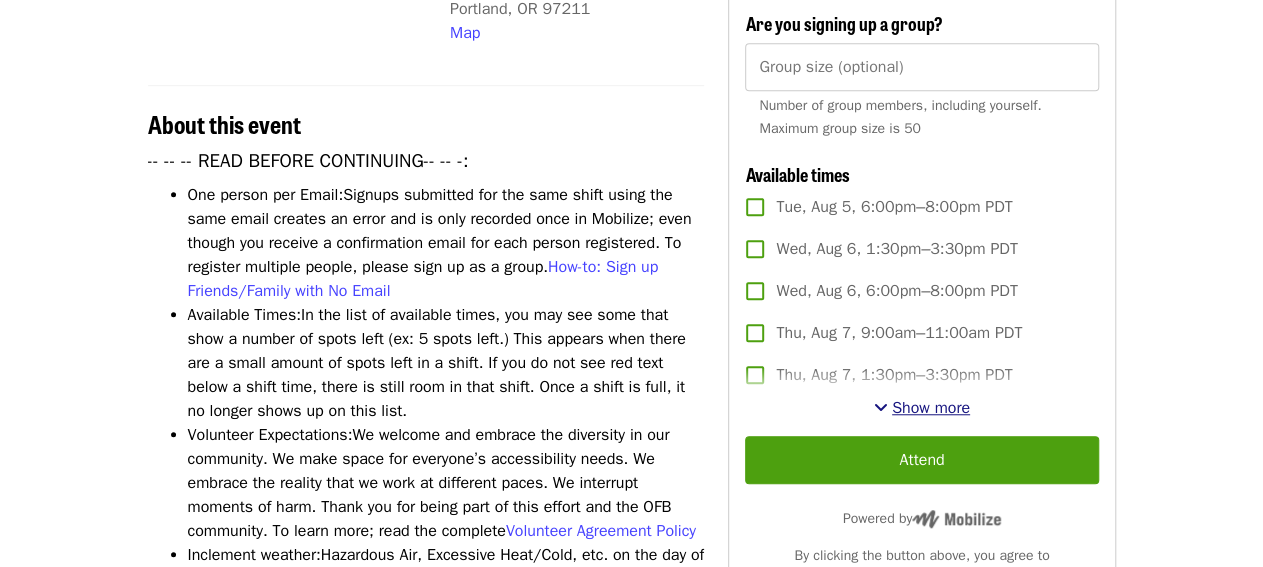 click on "Show more" at bounding box center [931, 408] 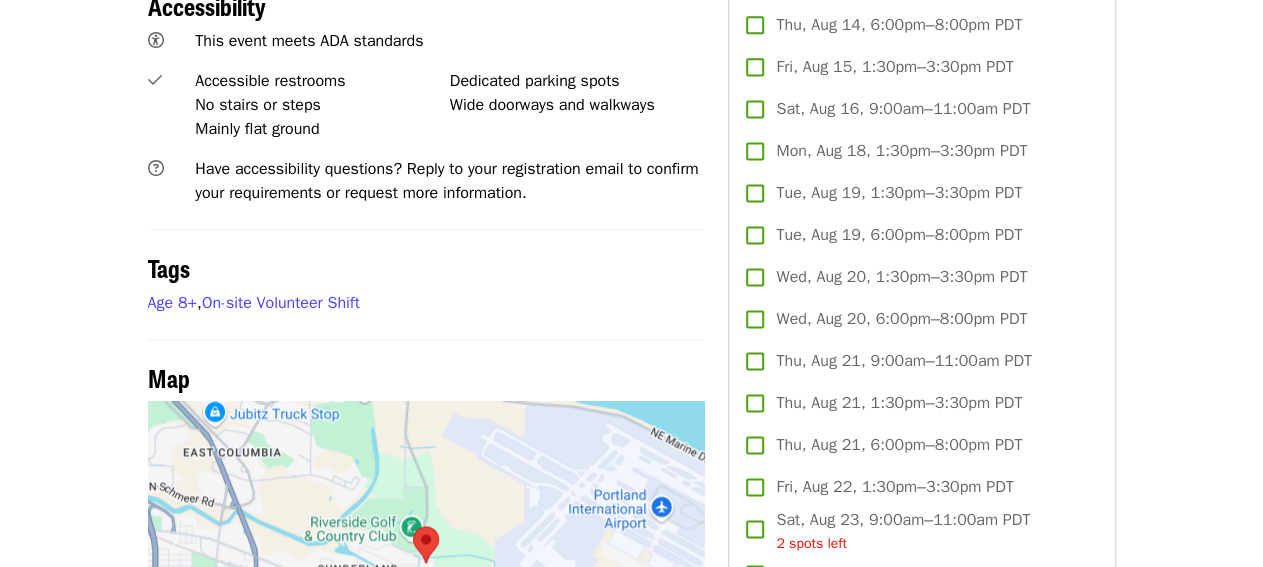 scroll, scrollTop: 1352, scrollLeft: 0, axis: vertical 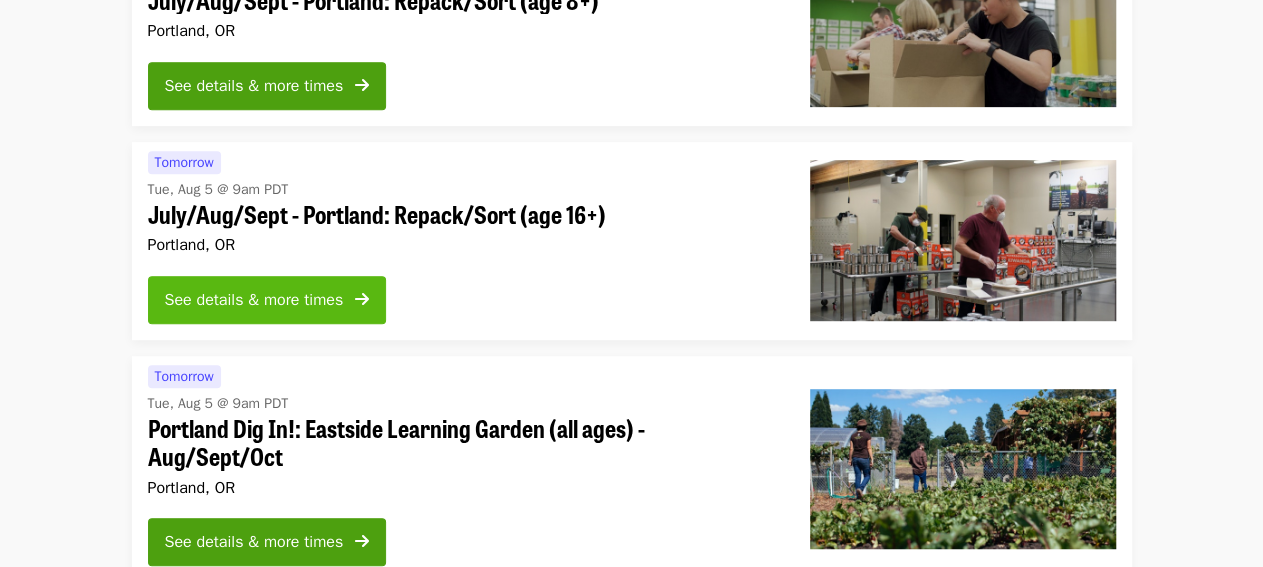 click on "See details & more times" at bounding box center [254, 300] 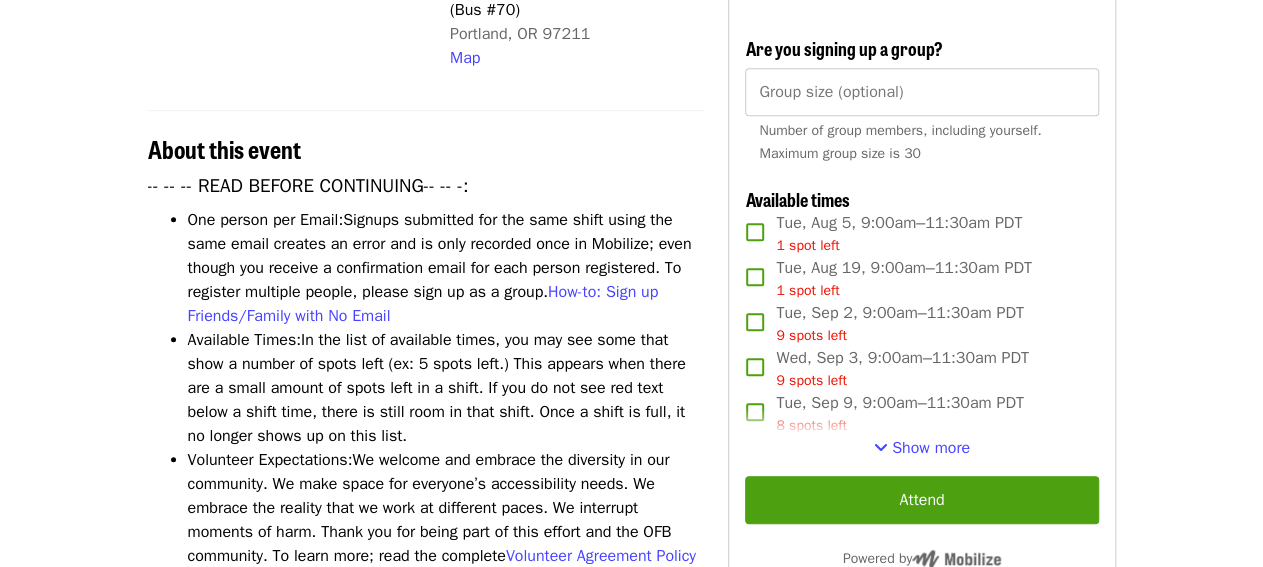scroll, scrollTop: 624, scrollLeft: 0, axis: vertical 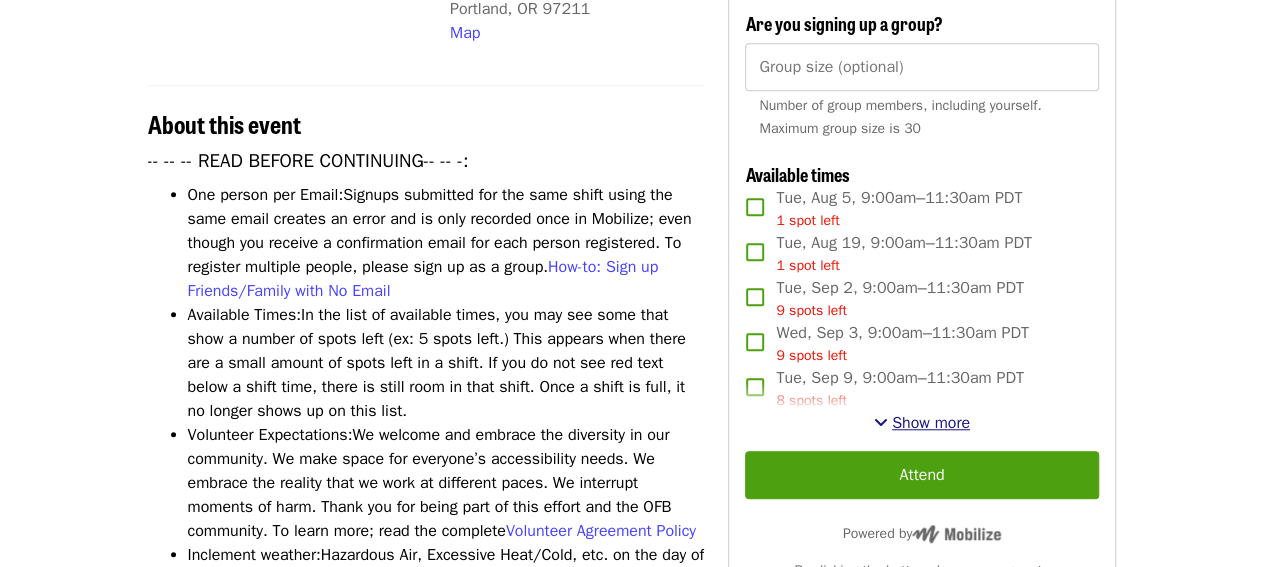 click on "Show more" at bounding box center (931, 423) 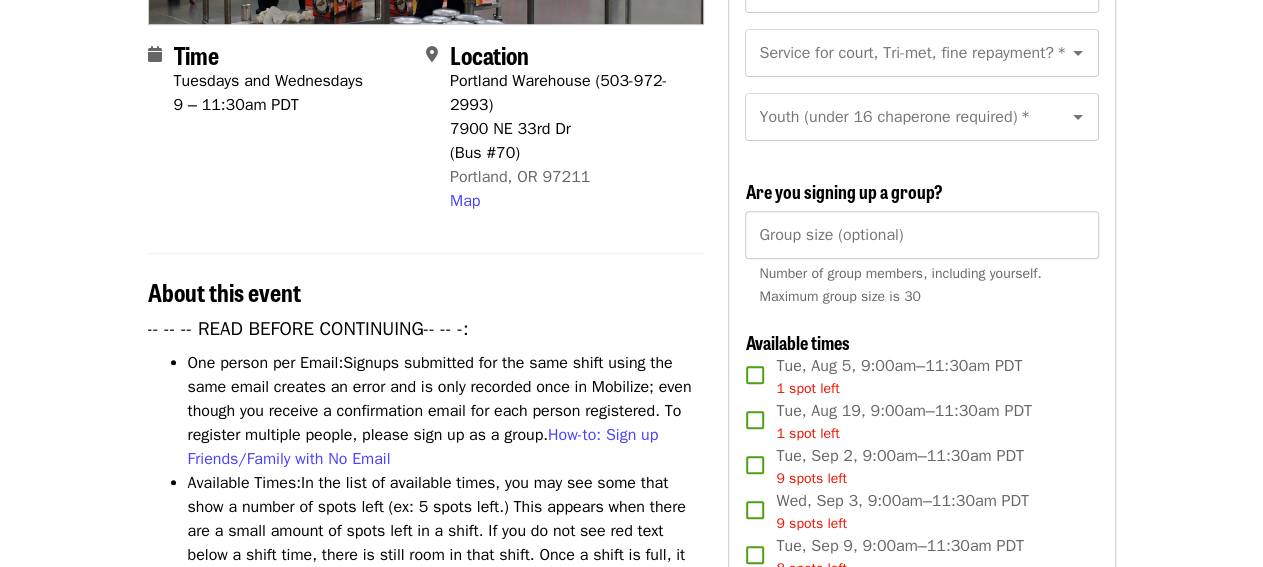 scroll, scrollTop: 416, scrollLeft: 0, axis: vertical 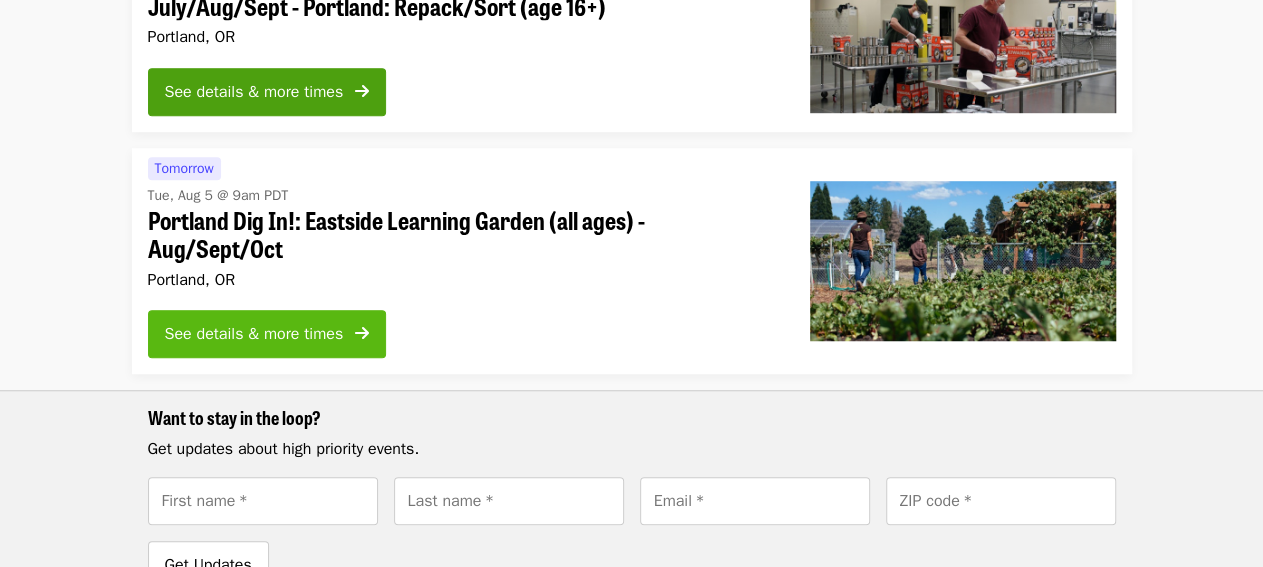click on "See details & more times" at bounding box center (254, 334) 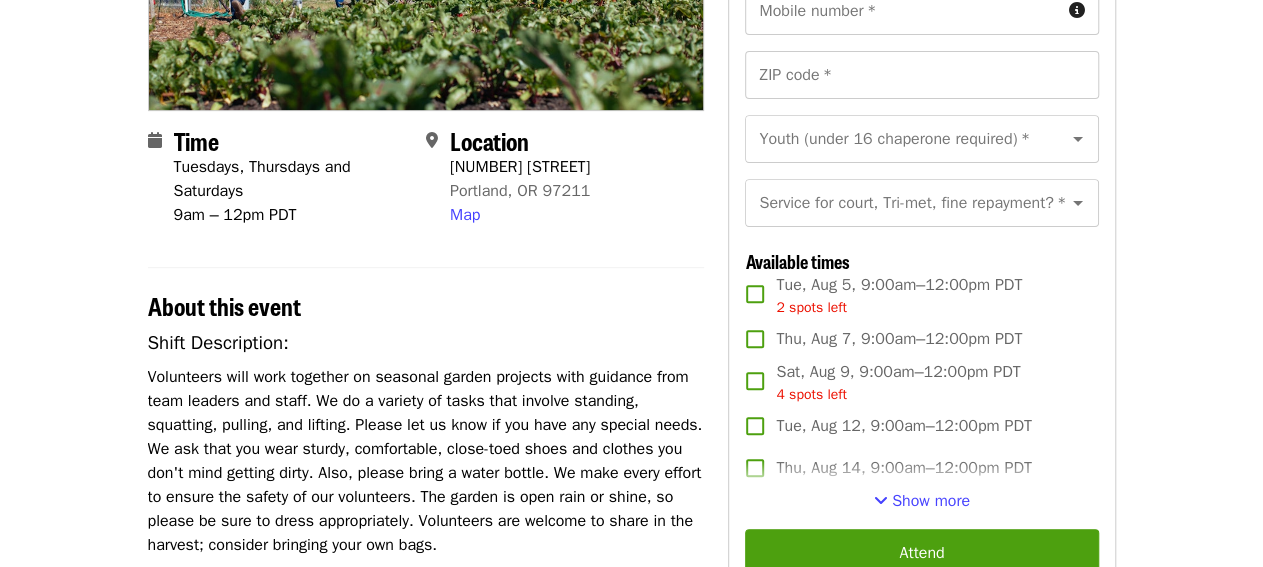 scroll, scrollTop: 416, scrollLeft: 0, axis: vertical 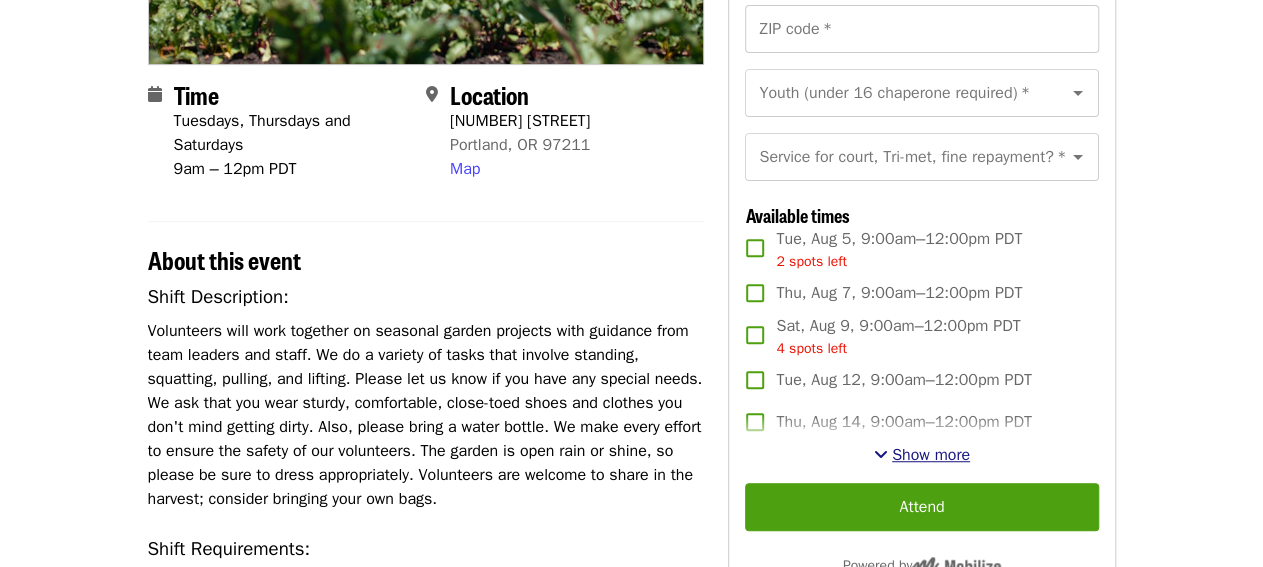 click on "Show more" at bounding box center [931, 455] 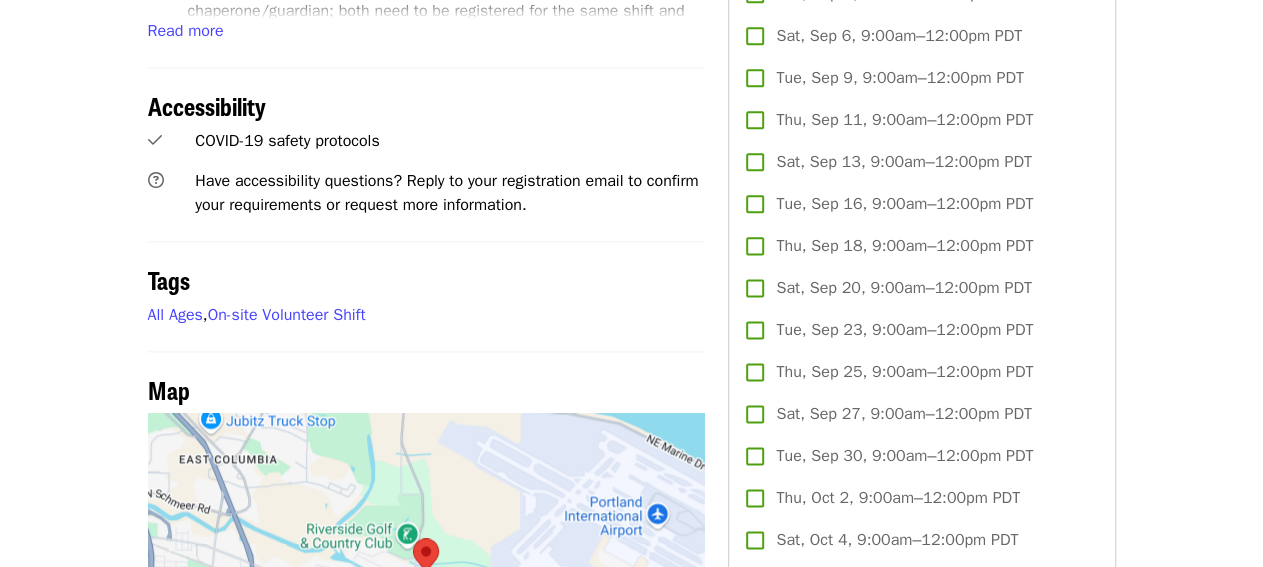 scroll, scrollTop: 1144, scrollLeft: 0, axis: vertical 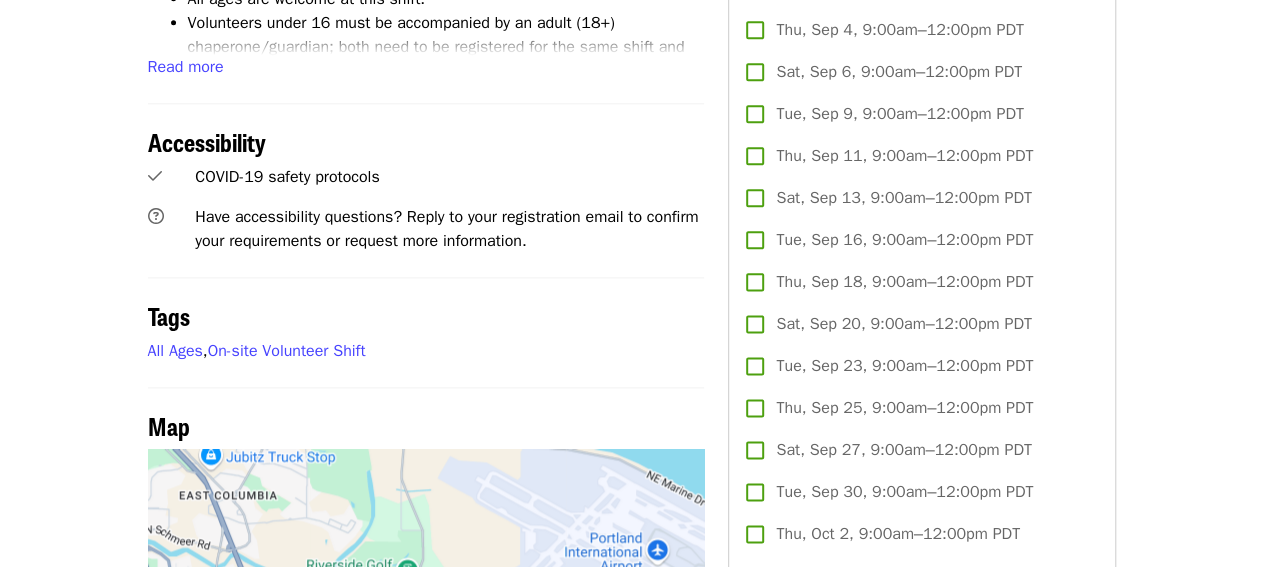 click on "Thu, Sep 11, 9:00am–12:00pm PDT" at bounding box center (904, 156) 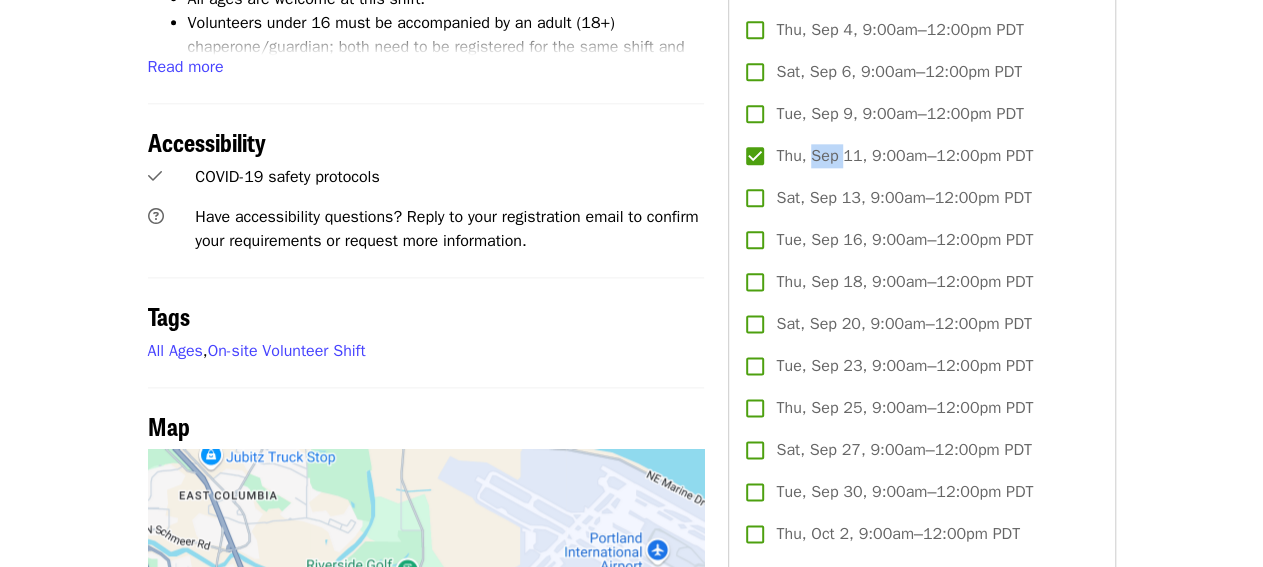click on "Thu, Sep 11, 9:00am–12:00pm PDT" at bounding box center [904, 156] 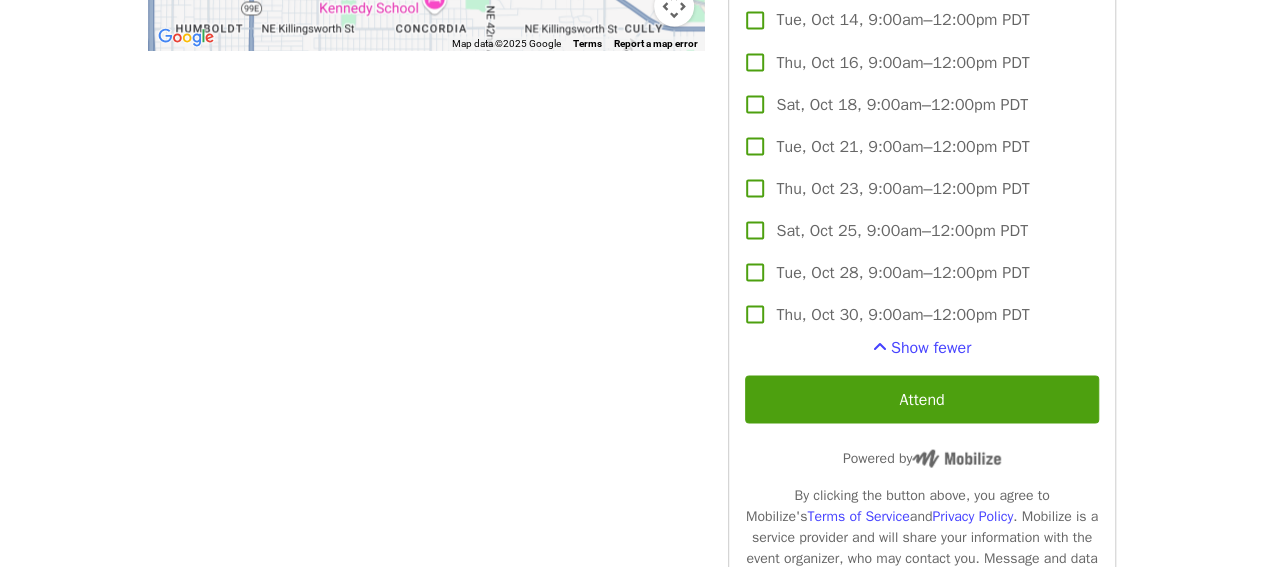 scroll, scrollTop: 1872, scrollLeft: 0, axis: vertical 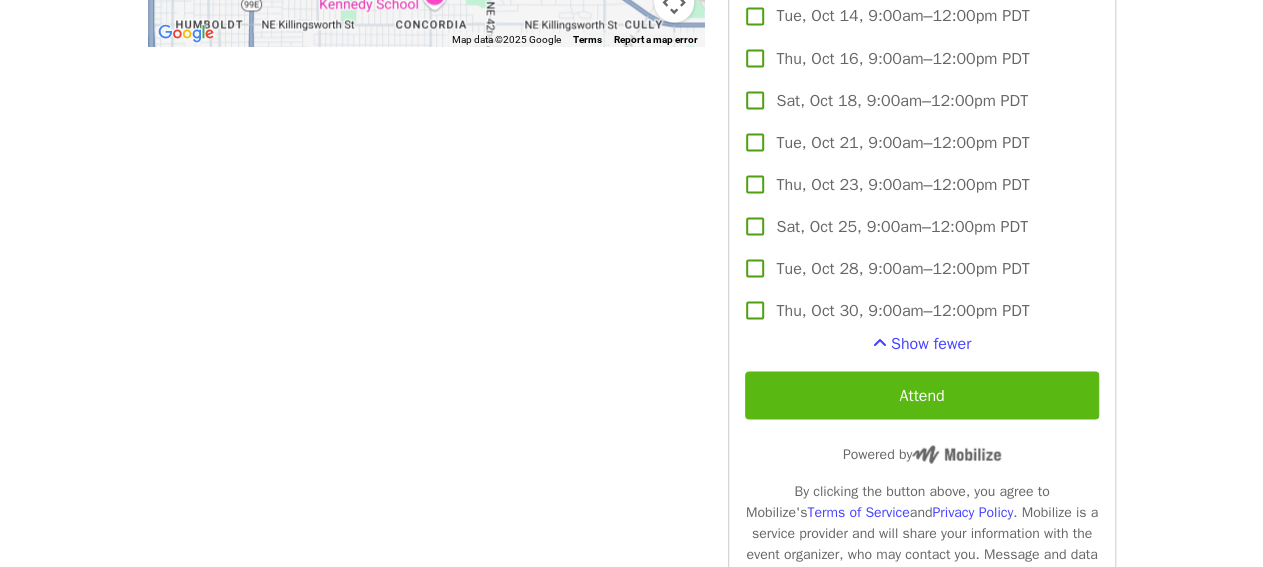 click on "Attend" at bounding box center [921, 395] 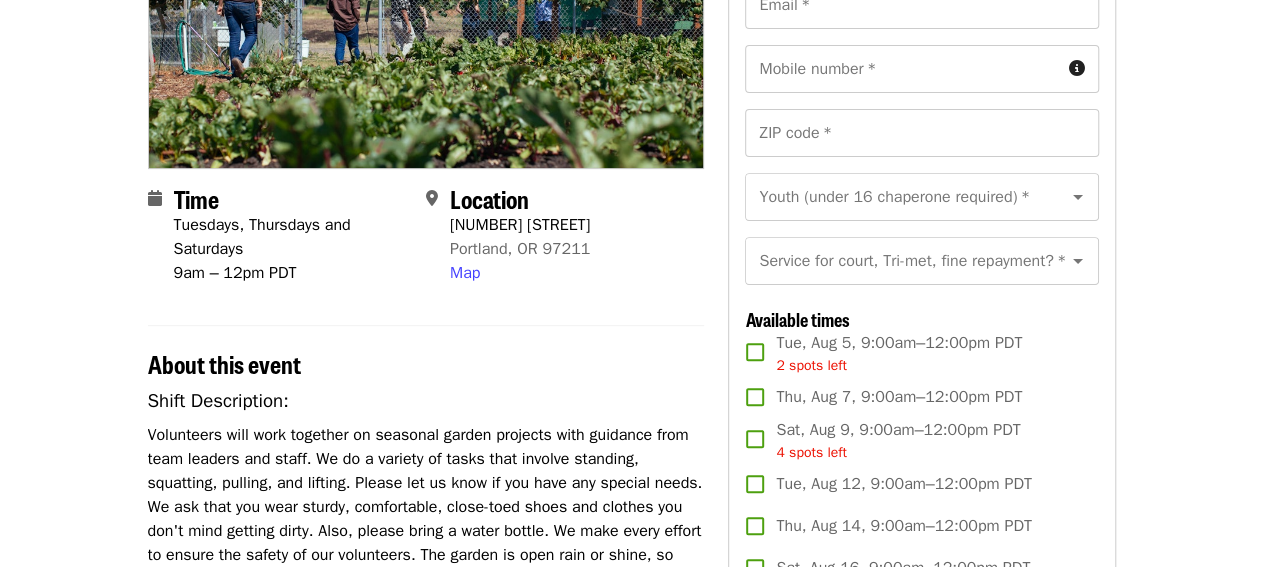scroll, scrollTop: 416, scrollLeft: 0, axis: vertical 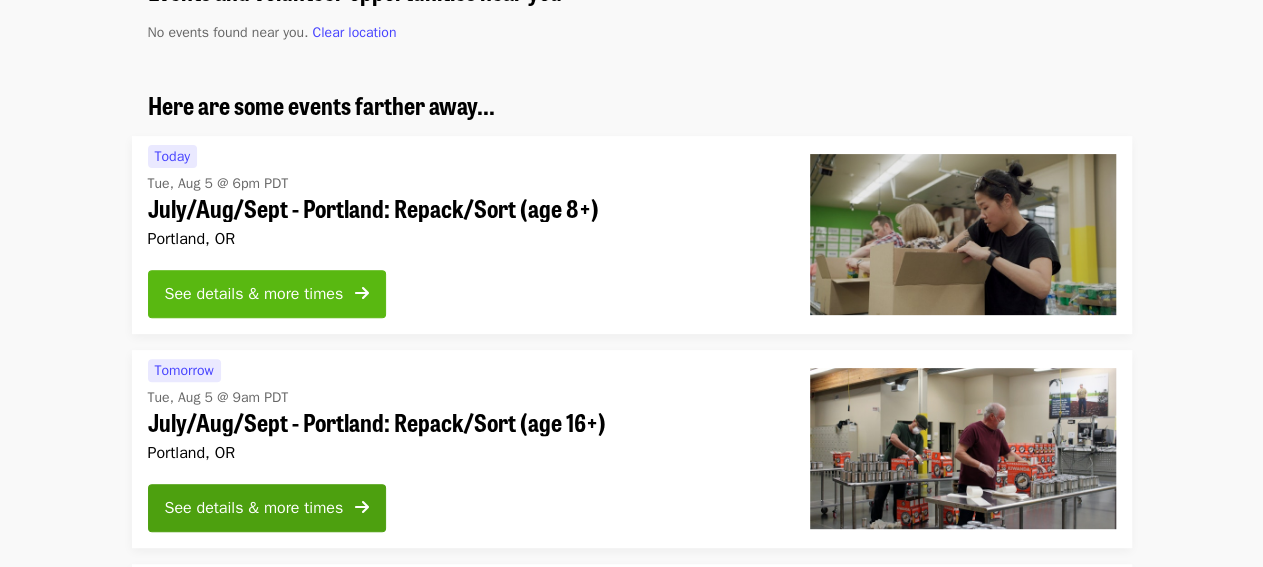 click on "See details & more times" at bounding box center [254, 294] 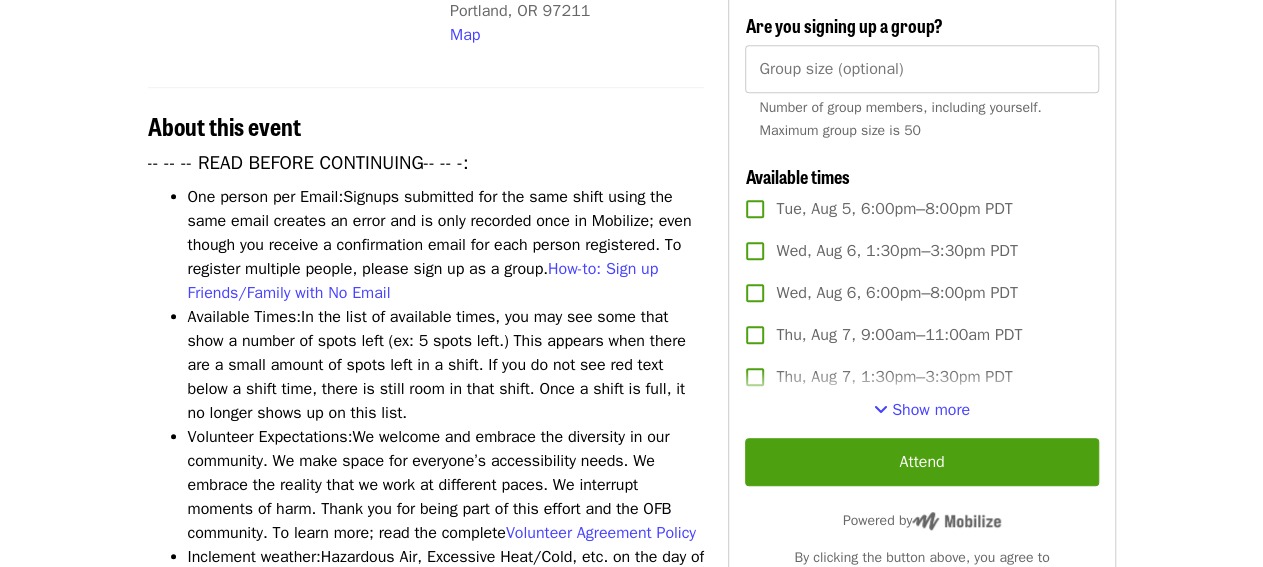 scroll, scrollTop: 624, scrollLeft: 0, axis: vertical 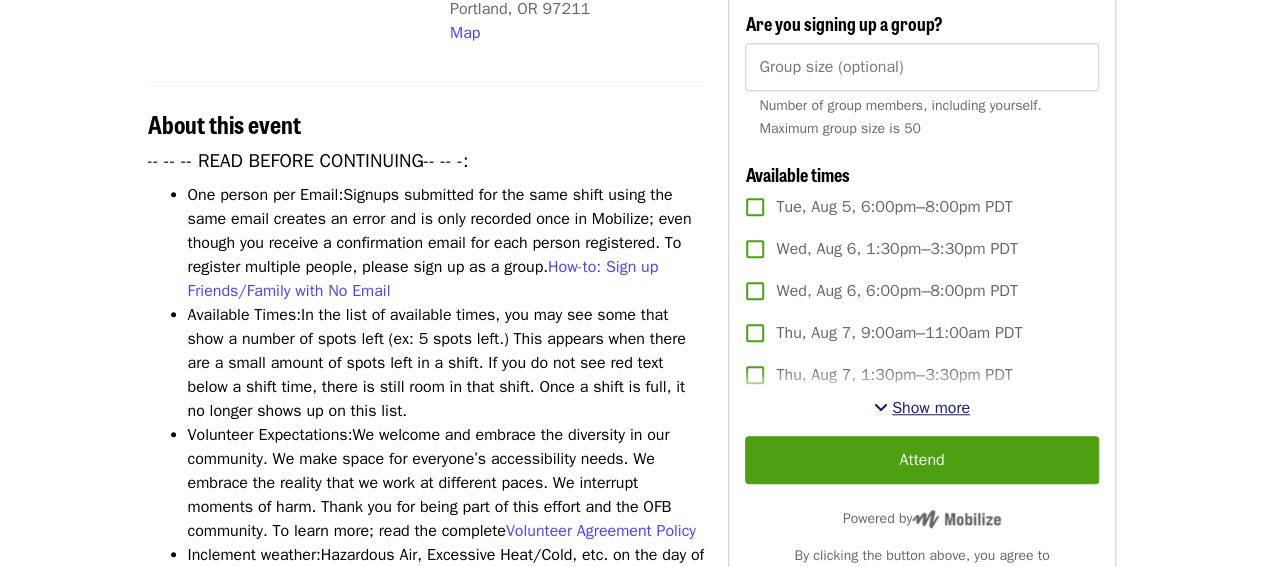 click on "Show more" at bounding box center [931, 408] 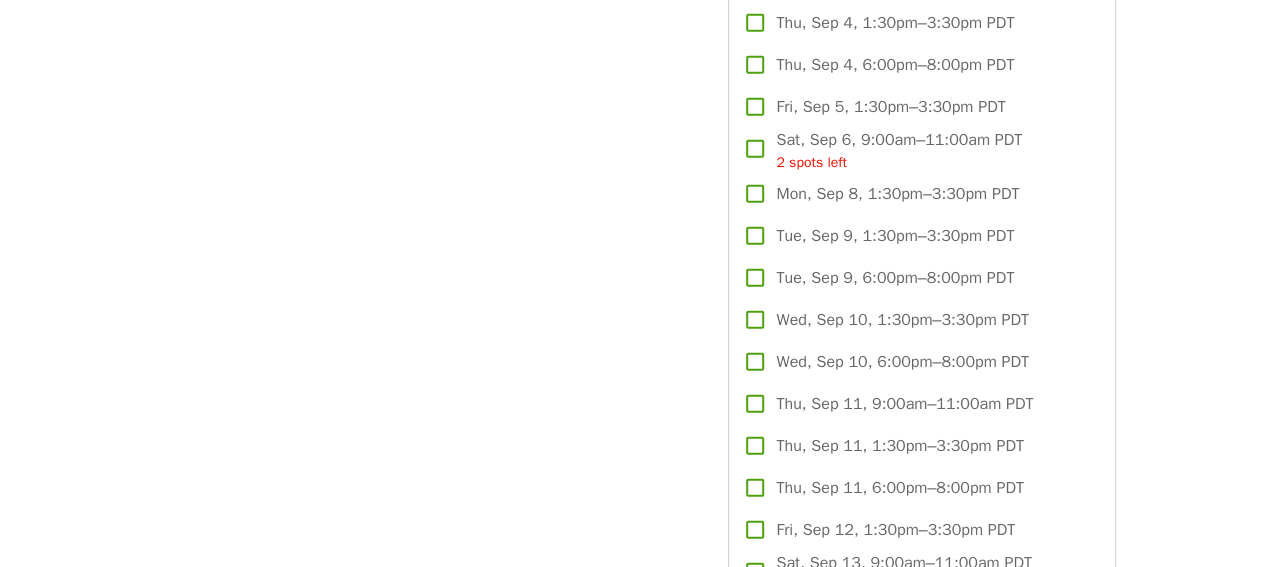 scroll, scrollTop: 2496, scrollLeft: 0, axis: vertical 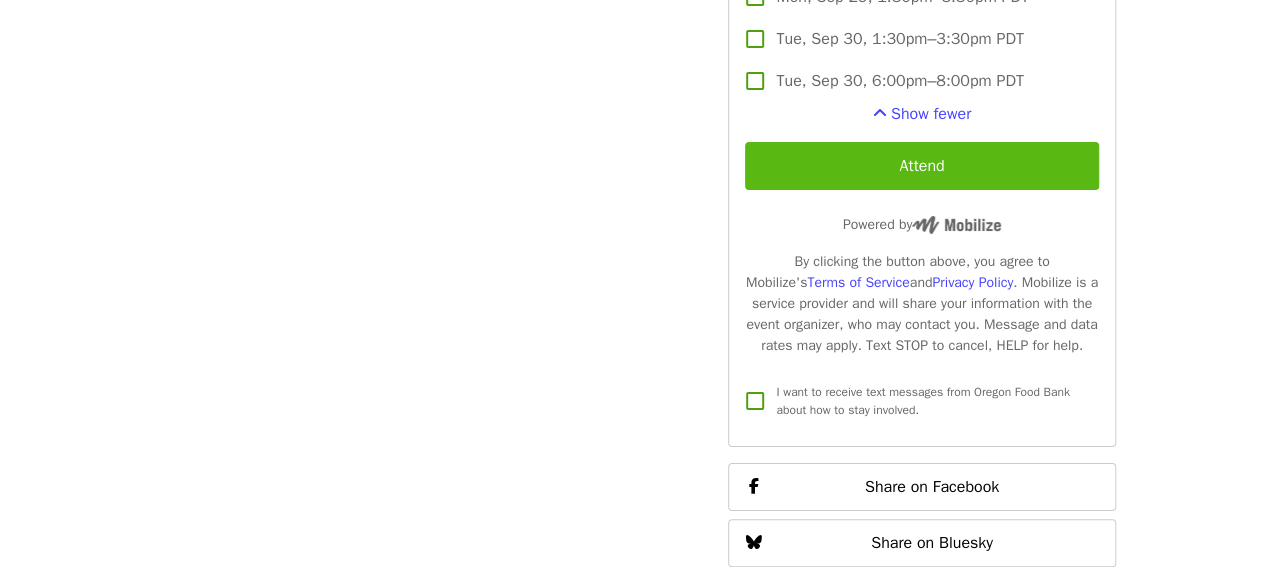 click on "Attend" at bounding box center [921, 166] 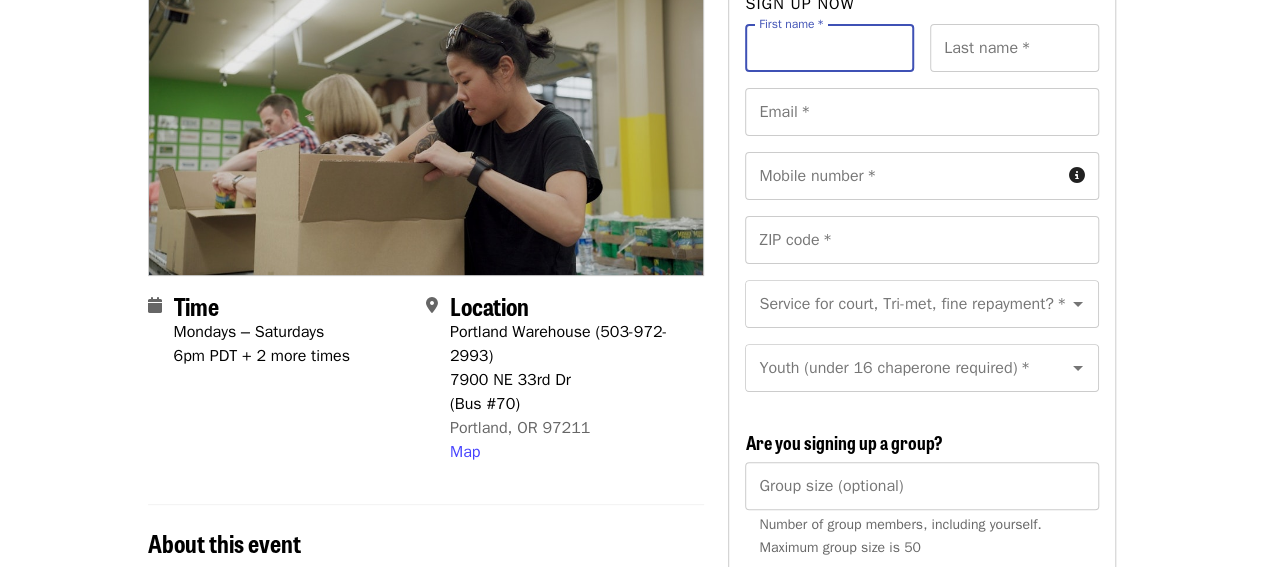 scroll, scrollTop: 208, scrollLeft: 0, axis: vertical 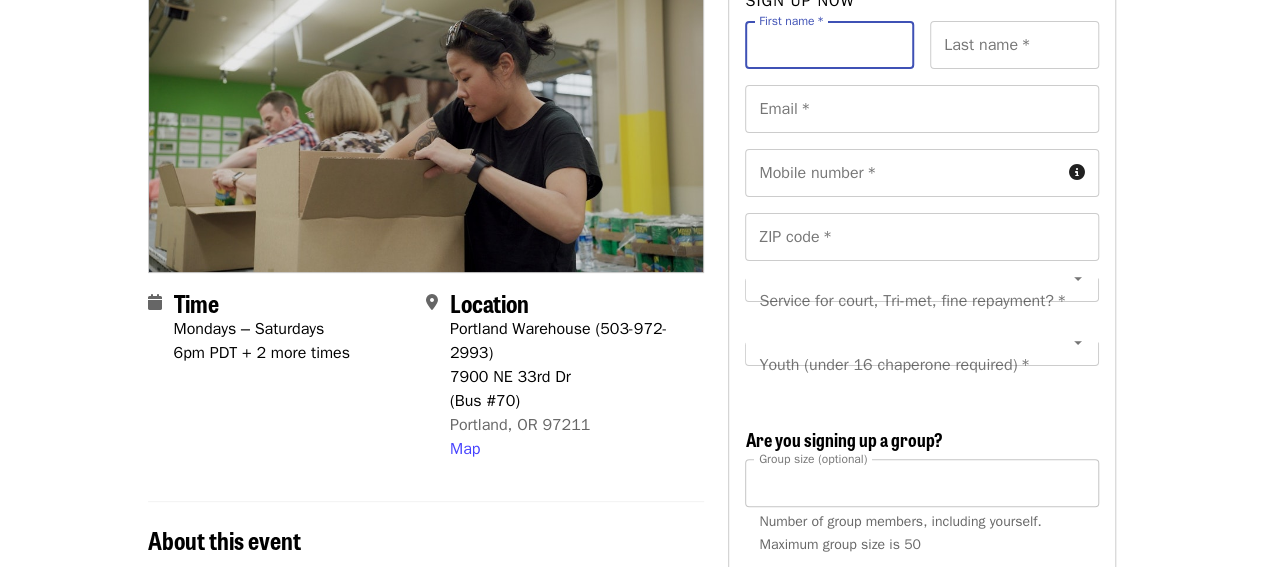 type on "*" 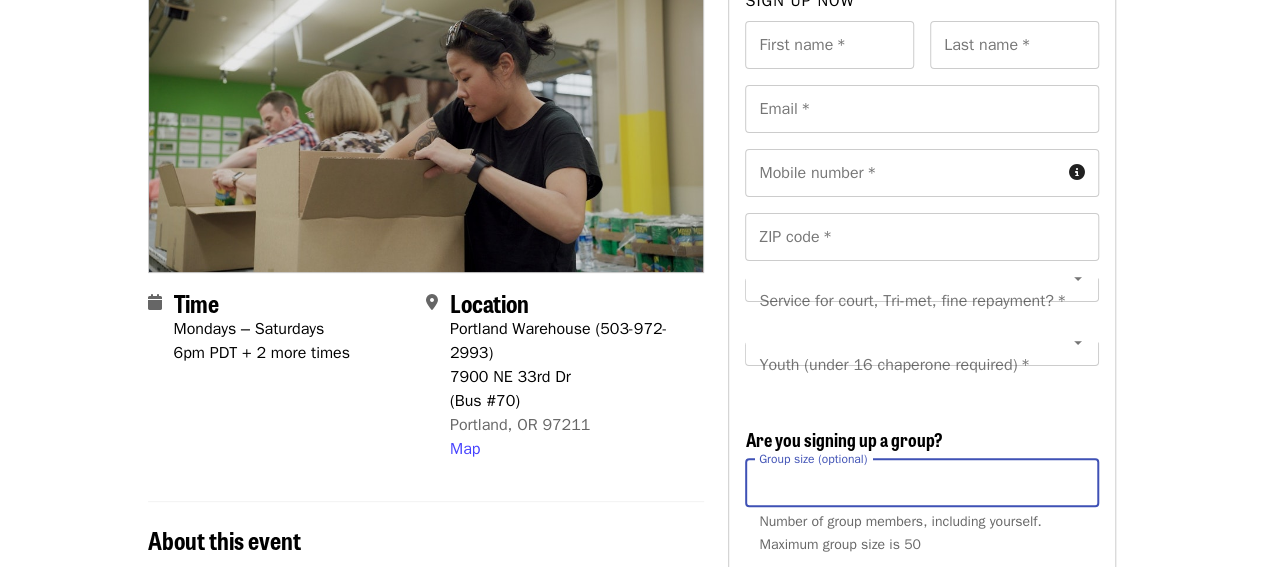 click on "*" at bounding box center (921, 483) 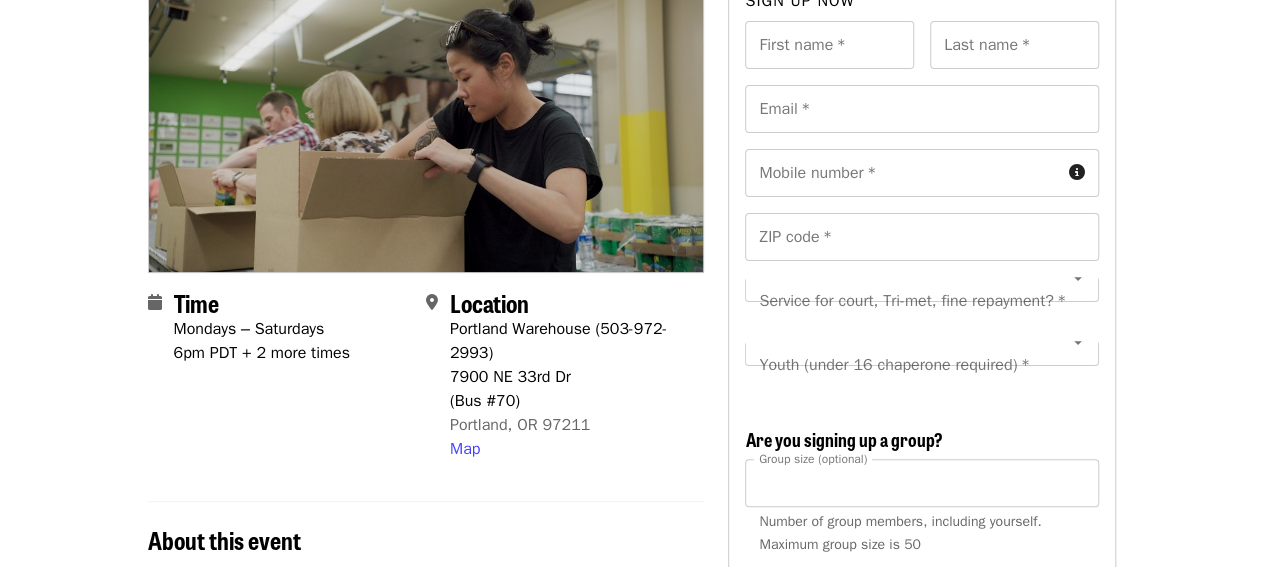 click on "First name * [NAME] First name * [NAME] Last name * [NAME] Last name * [NAME] Email * [EMAIL] Email * [EMAIL] Mobile number * [PHONE] Mobile number * [PHONE] ZIP code * [ZIP] ZIP code * [ZIP] Service for court, Tri-met, fine repayment? * Service for court, Tri-met, fine repayment? * Youth (under 16 chaperone required) * Youth (under 16 chaperone required) * Are you signing up a group? Group size (optional) ** Group size (optional) Number of group members, including yourself. Maximum group size is 50 Available times Tue, Aug 5, 6:00pm–8:00pm PDT Wed, Aug 6, 1:30pm–3:30pm PDT Wed, Aug 6, 6:00pm–8:00pm PDT Thu, Aug 7, 9:00am–11:00am PDT Thu, Aug 7, 1:30pm–3:30pm PDT Thu, Aug 7, 6:00pm–8:00pm PDT Fri, Aug 8, 1:30pm–3:30pm PDT Sat, Aug 9, 9:00am–11:00am PDT Mon, Aug 11, 1:30pm–3:30pm PDT Tue, Aug 12, 1:30pm–3:30pm PDT Tue, Aug 12, 6:00pm–8:00pm PDT Wed, Aug 13, 1:30pm–3:30pm PDT Thu, Aug 14, 9:00am–11:00am PDT Thu, Aug 14, 6:00pm–8:00pm PDT Fri, Aug 15, 1:30pm–3:30pm PDT Sat, Aug 16, 9:00am–11:00am PDT Attend" at bounding box center (921, 1989) 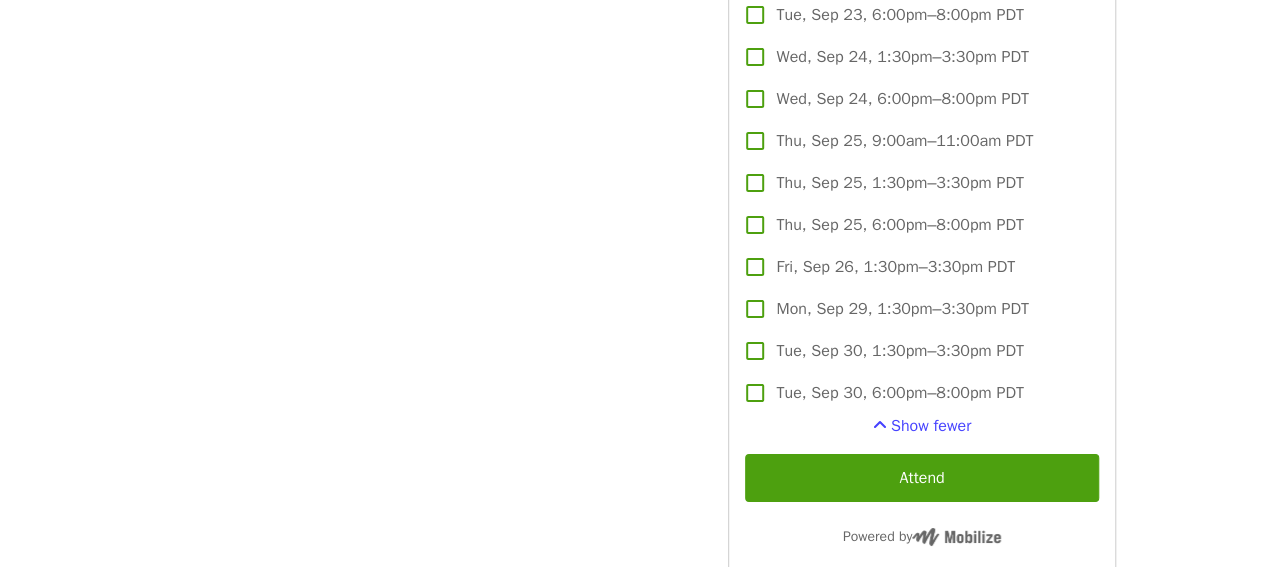 scroll, scrollTop: 3536, scrollLeft: 0, axis: vertical 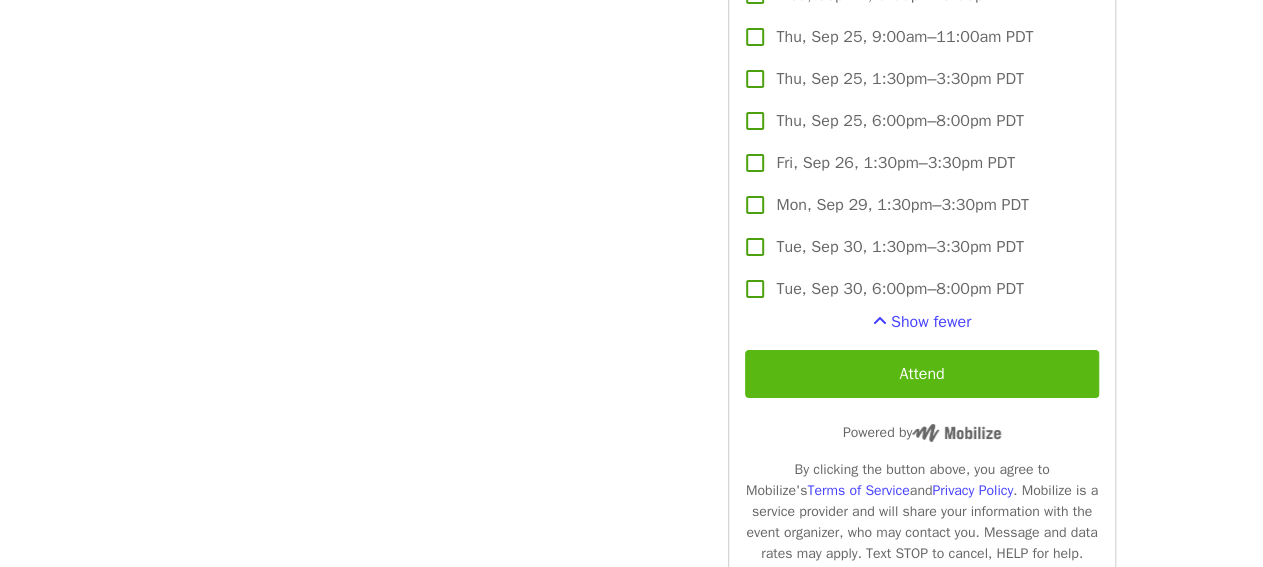 click on "Attend" at bounding box center [921, 374] 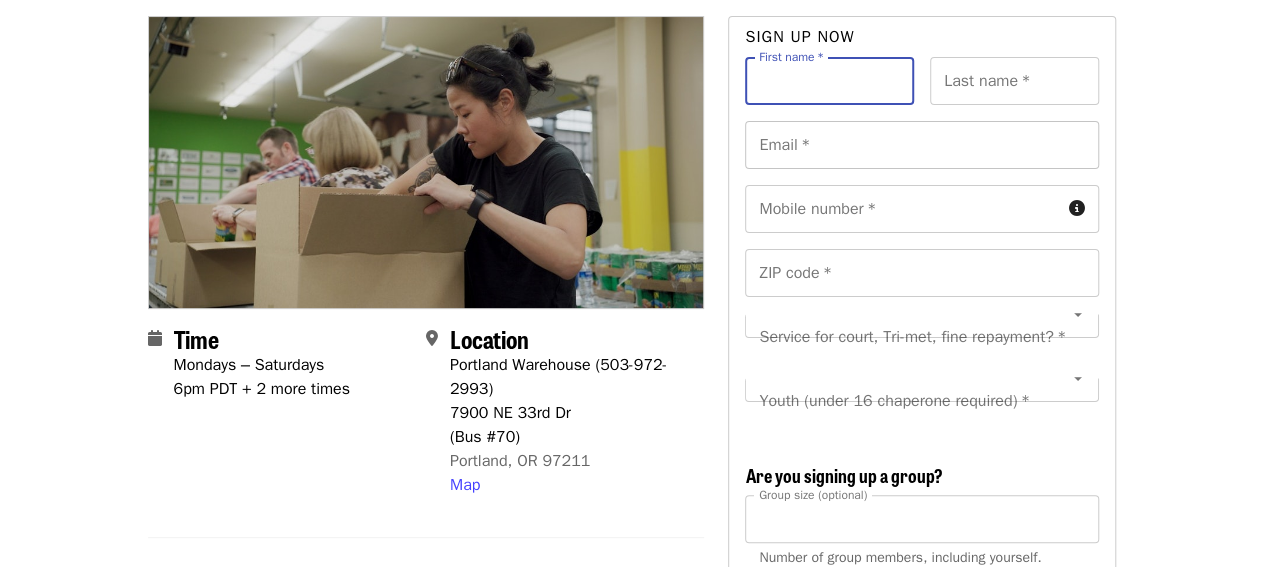 scroll, scrollTop: 208, scrollLeft: 0, axis: vertical 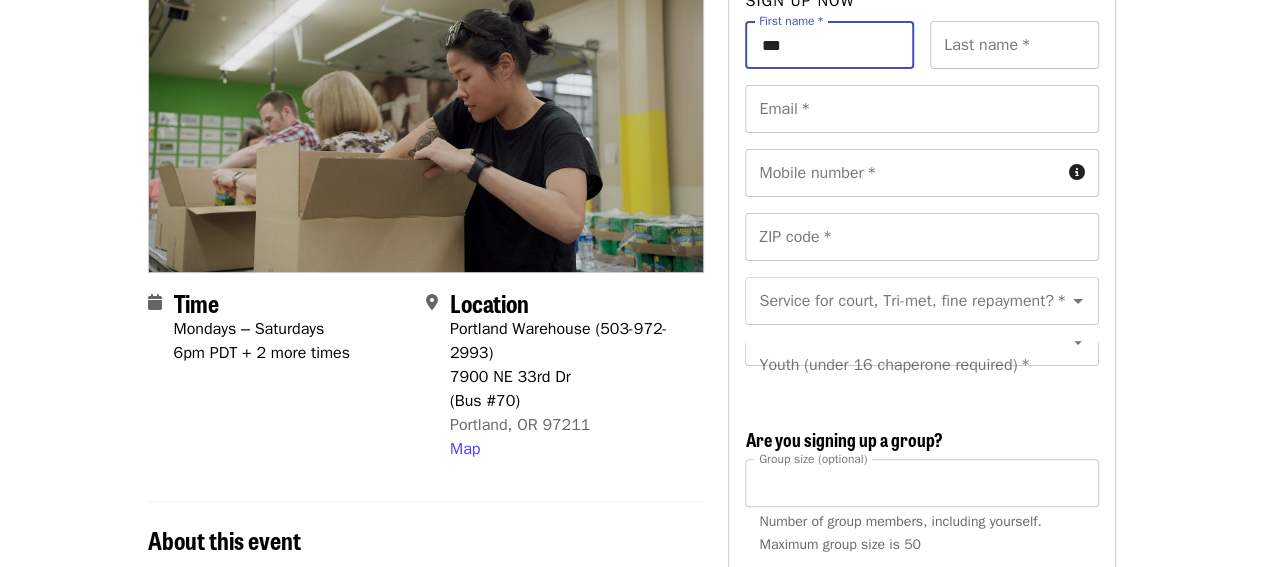 type on "***" 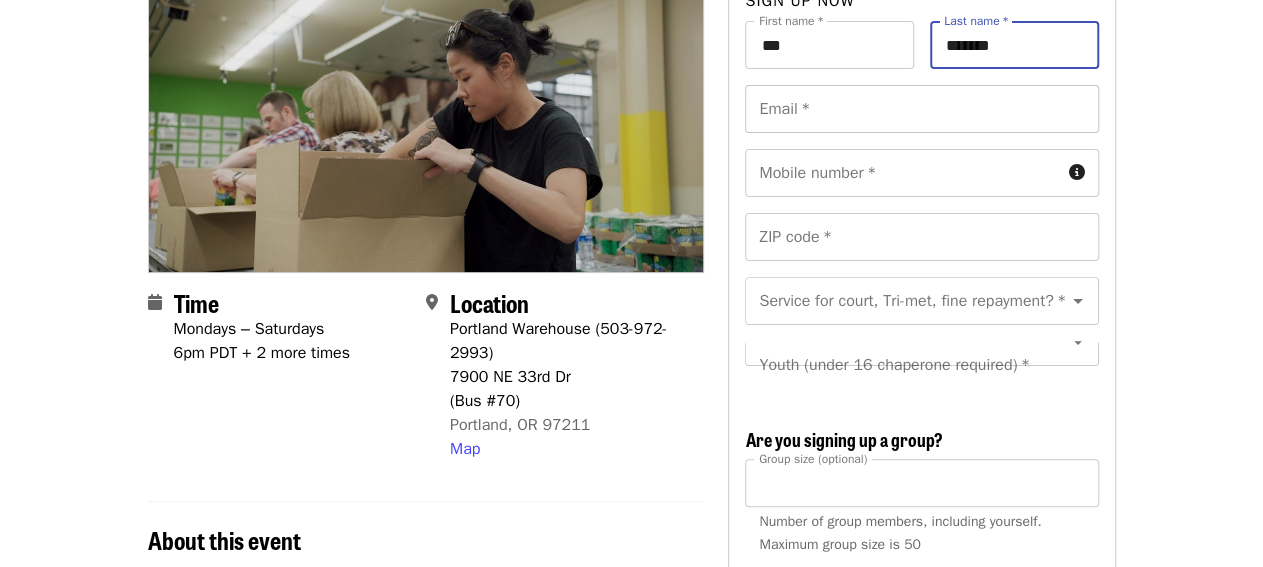 type on "*******" 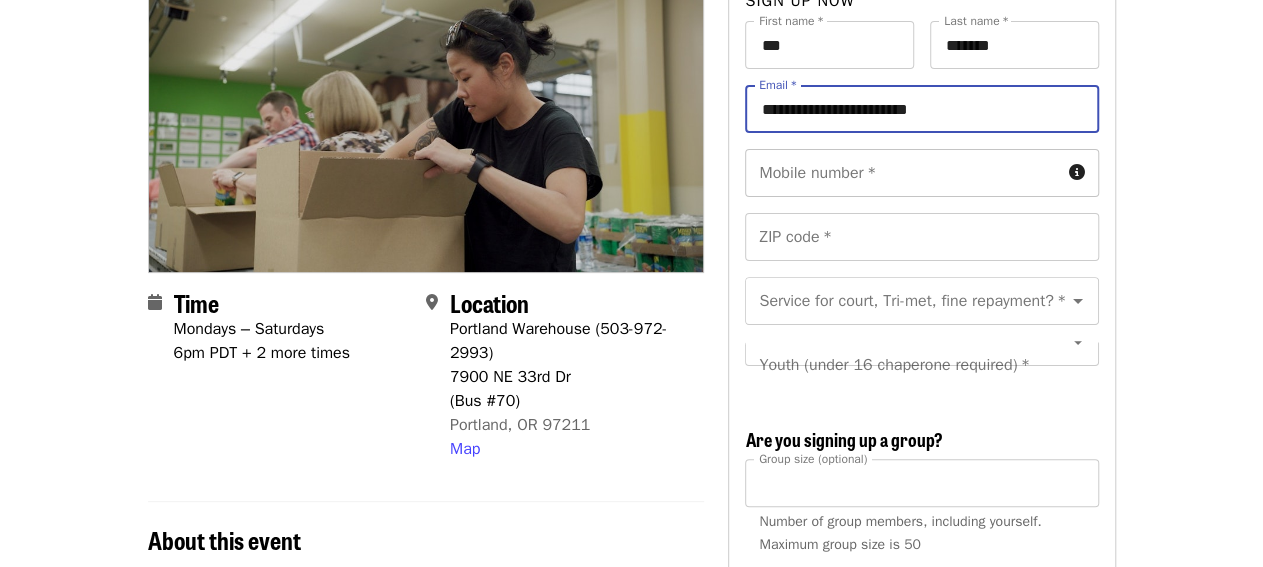type on "**********" 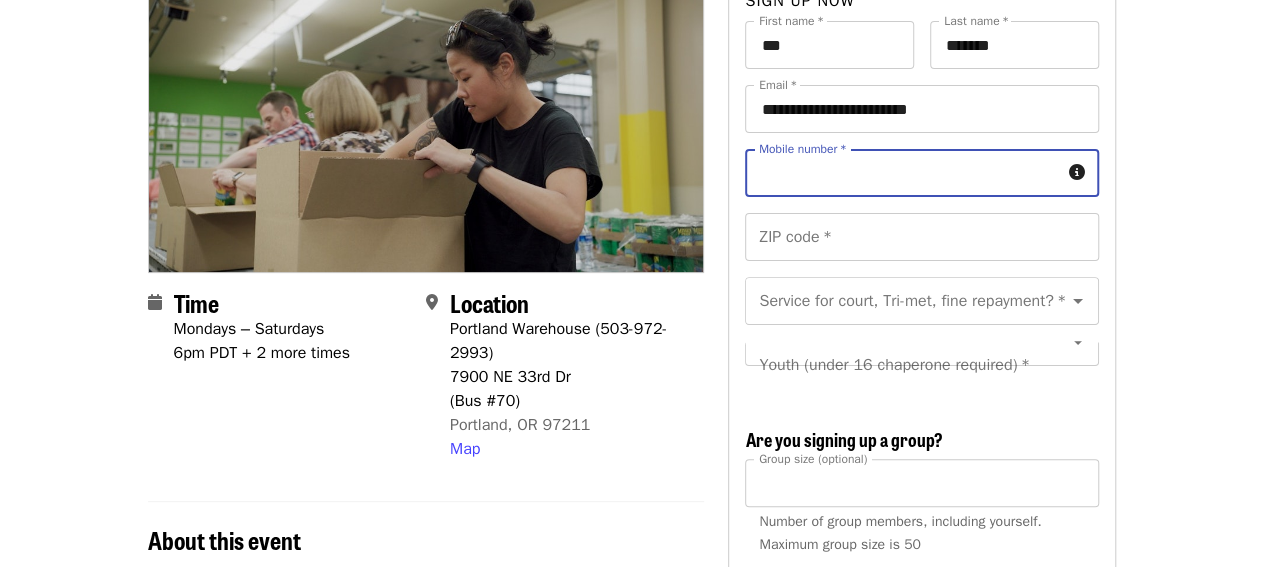 click on "Mobile number   *" at bounding box center [902, 173] 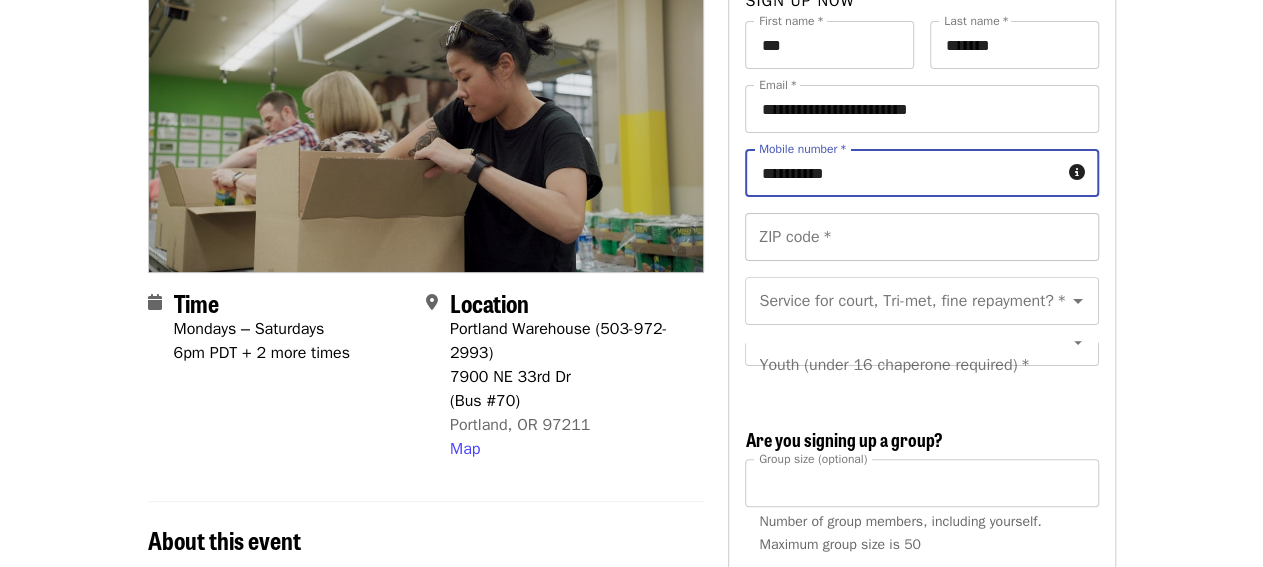 type on "**********" 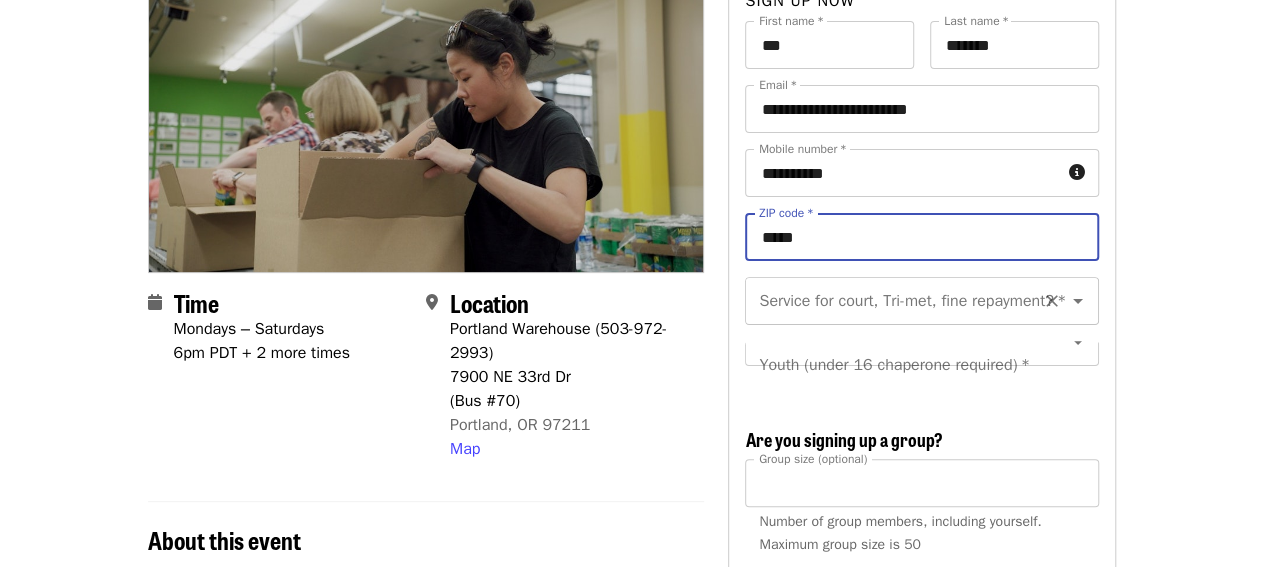 click on "Service for court, Tri-met, fine repayment?  *" at bounding box center (921, 301) 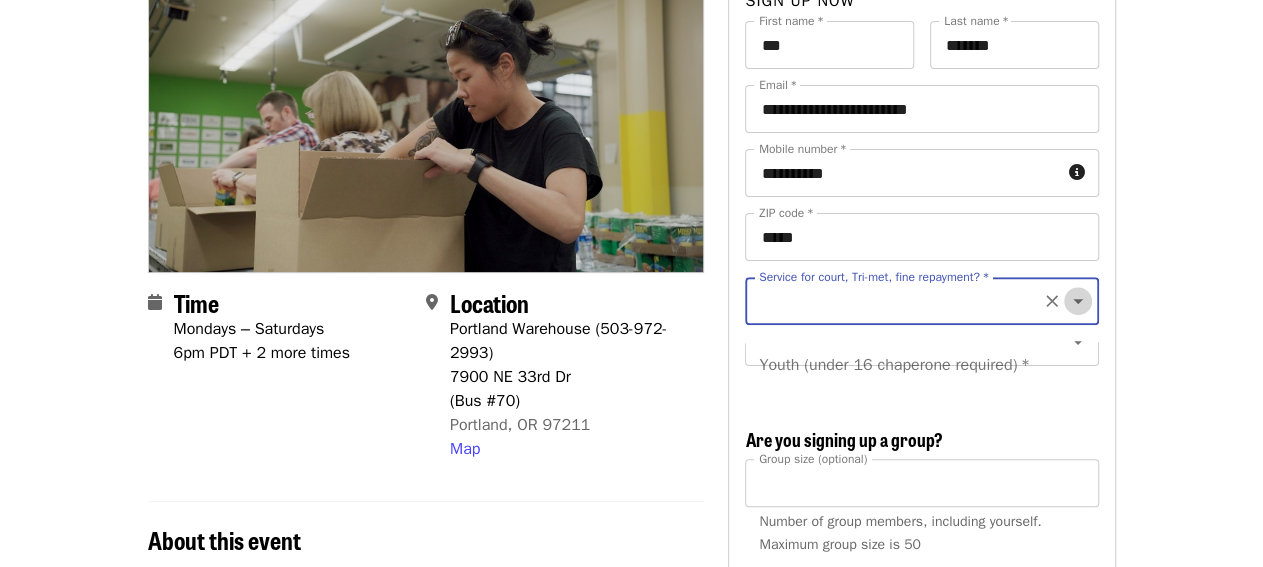 click 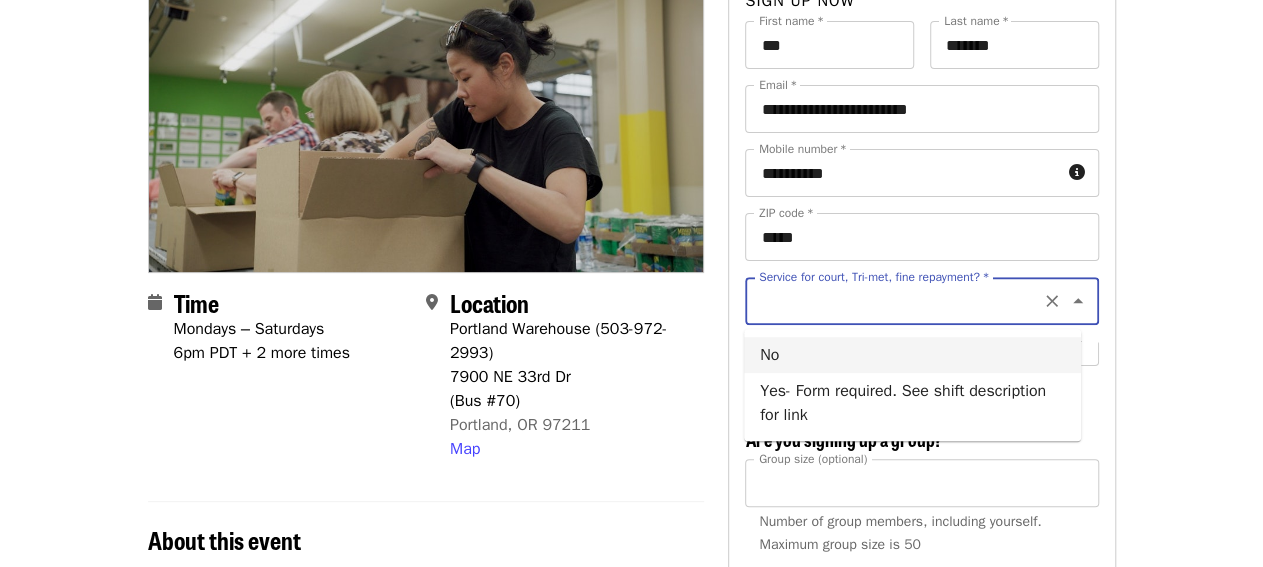 click on "No" at bounding box center (912, 355) 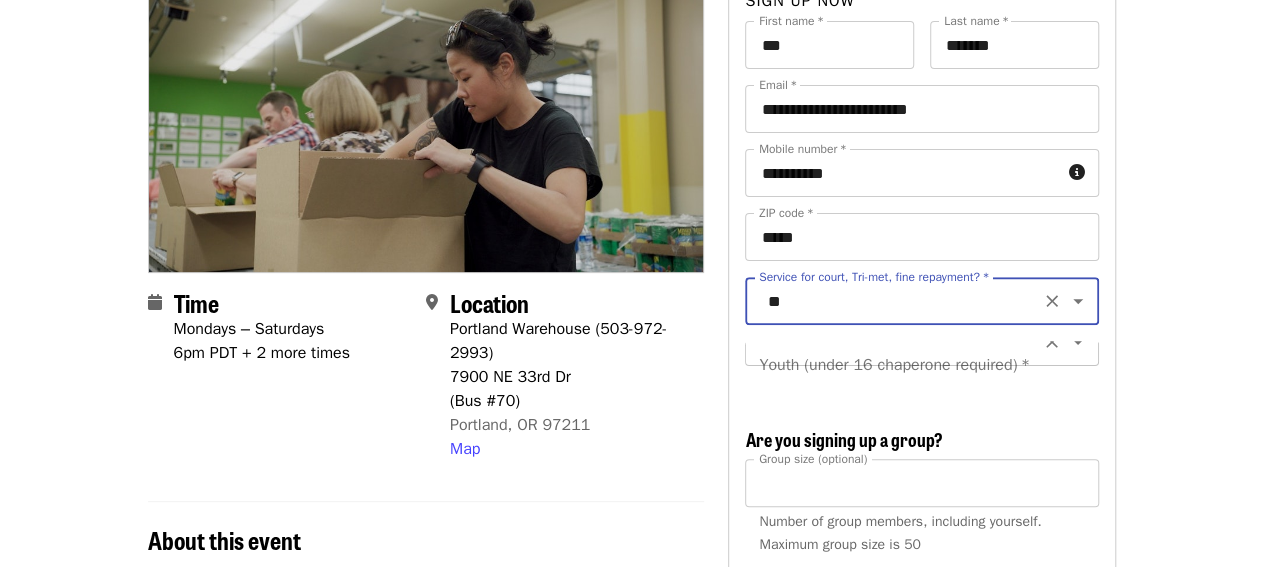 click on "Youth (under 16 chaperone required)  *" at bounding box center [921, 365] 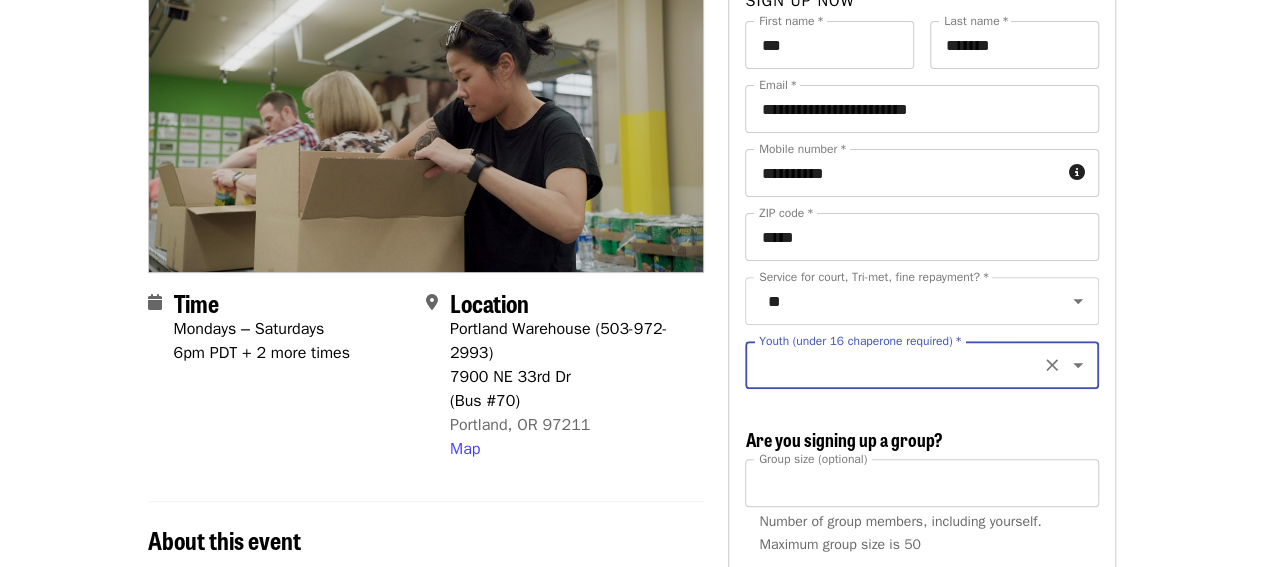 scroll, scrollTop: 0, scrollLeft: 0, axis: both 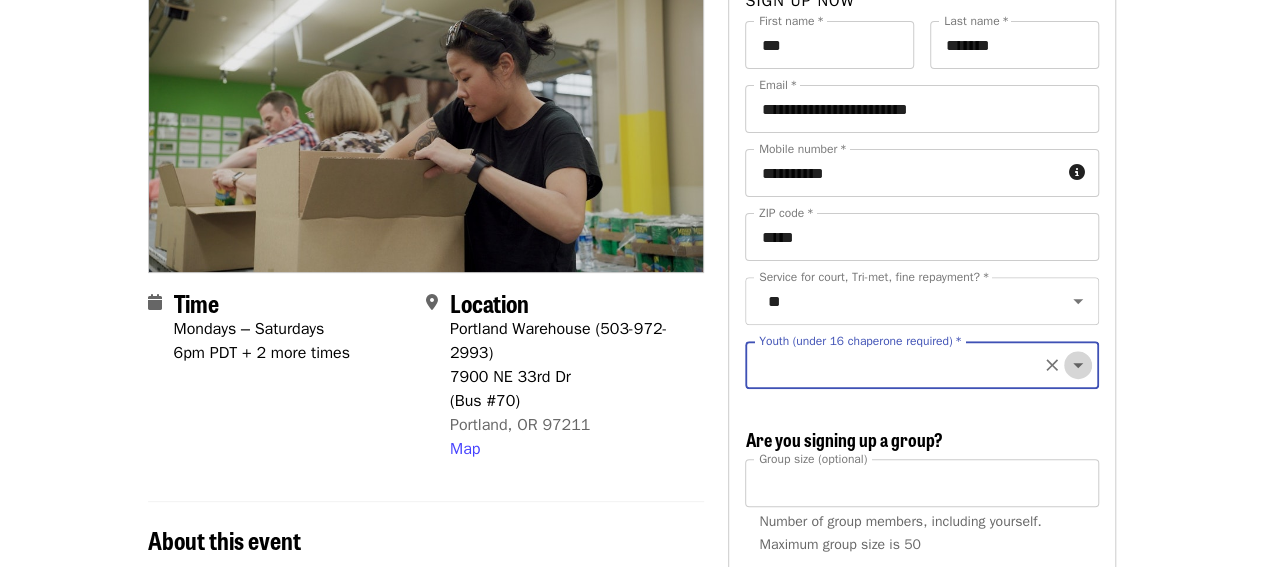 click 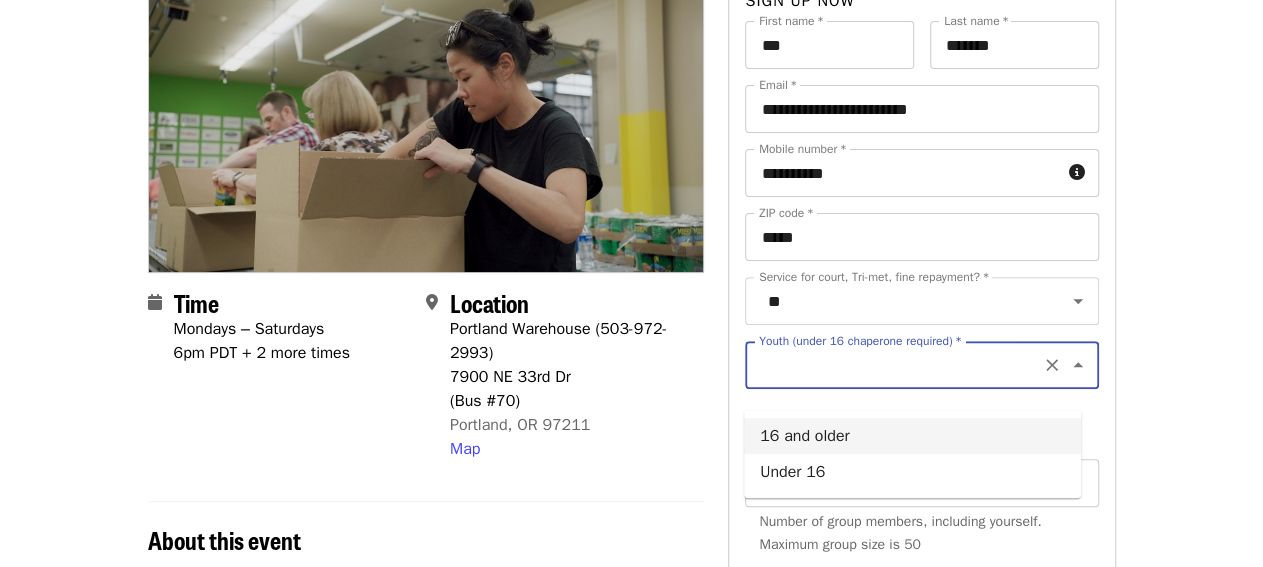 click on "16 and older" at bounding box center [912, 436] 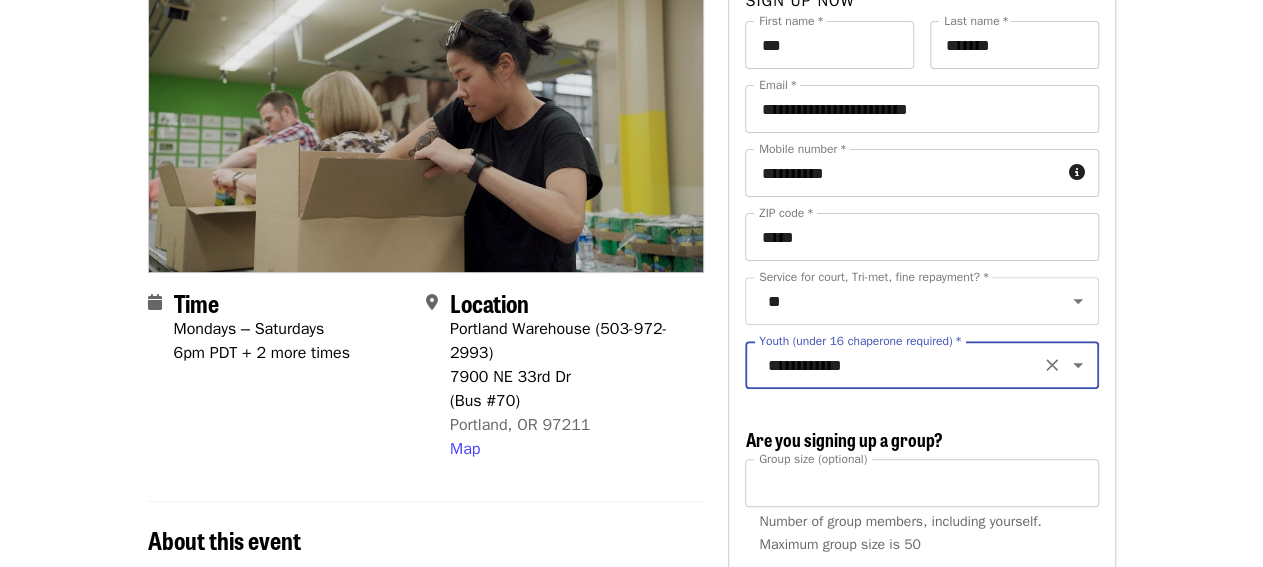 type on "**********" 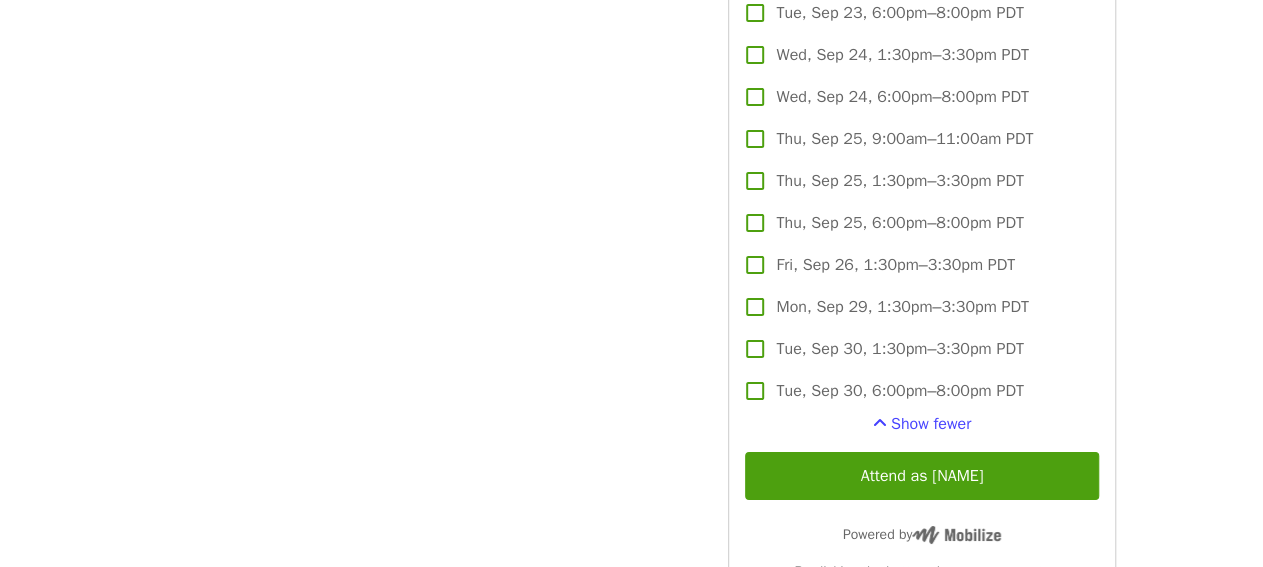 scroll, scrollTop: 3536, scrollLeft: 0, axis: vertical 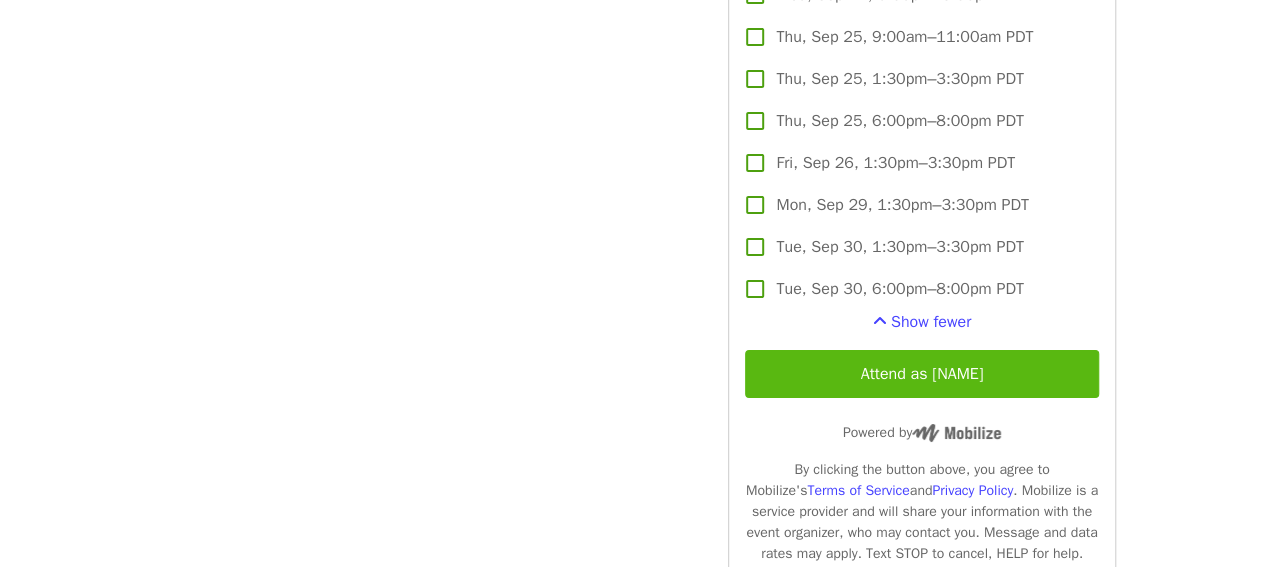 click on "Attend as [NAME]" at bounding box center (921, 374) 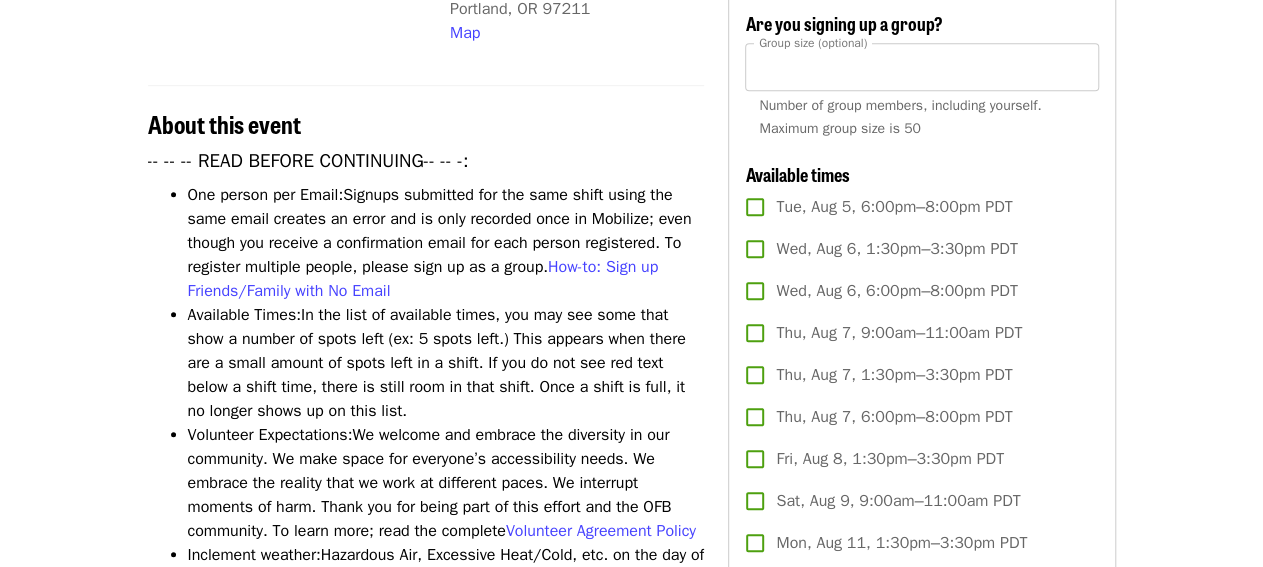 scroll, scrollTop: 416, scrollLeft: 0, axis: vertical 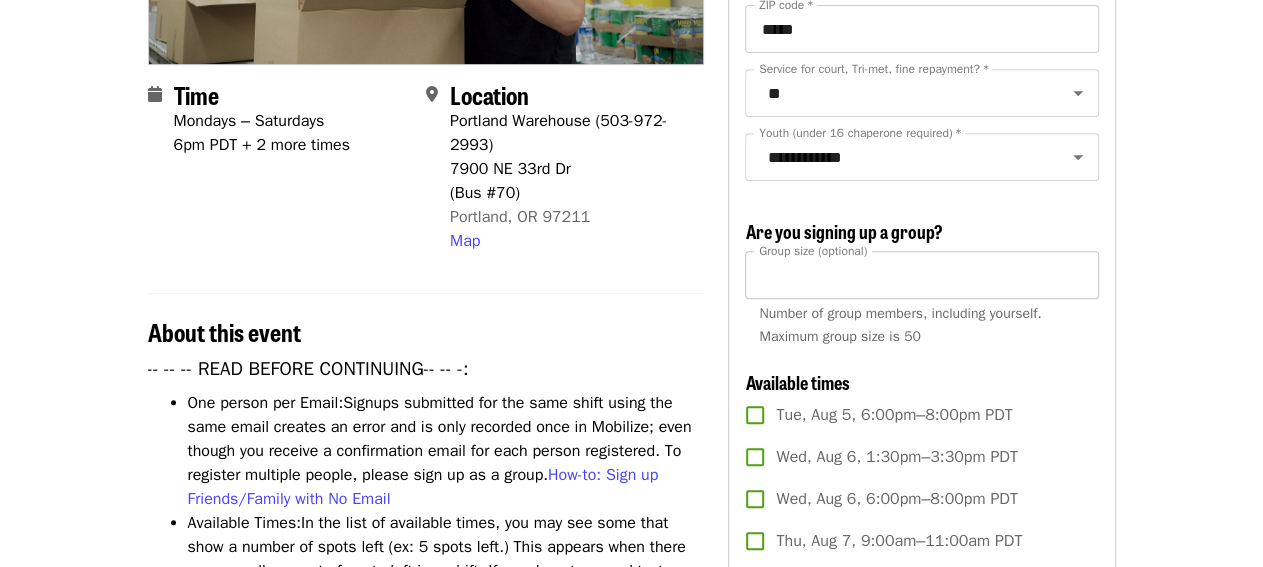 click on "**" at bounding box center (921, 275) 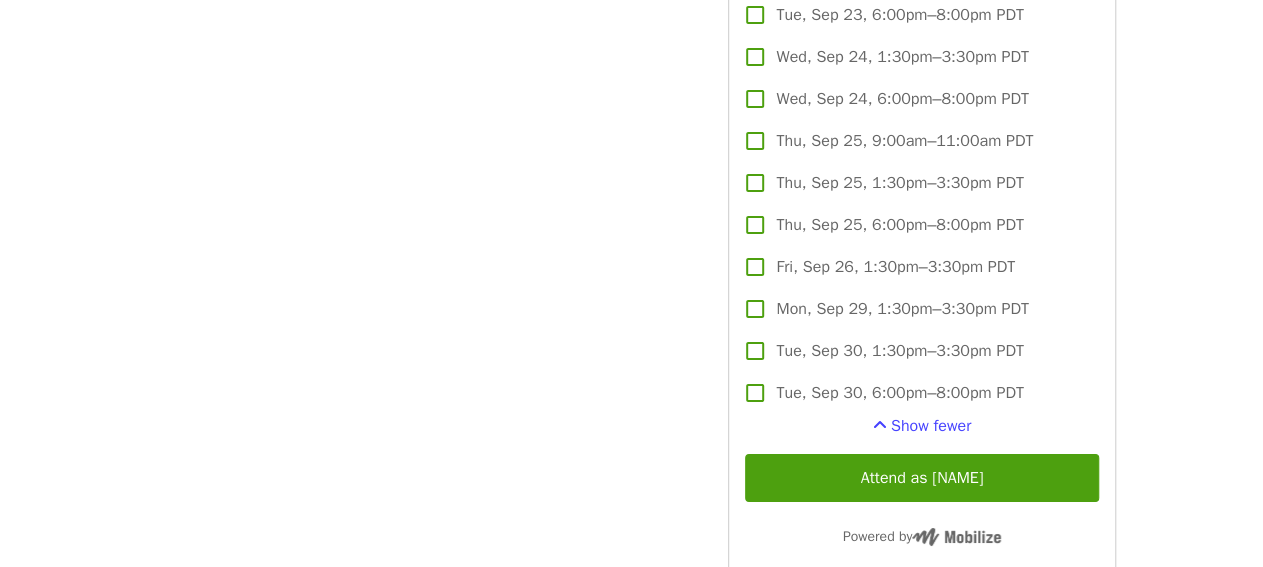 scroll, scrollTop: 3536, scrollLeft: 0, axis: vertical 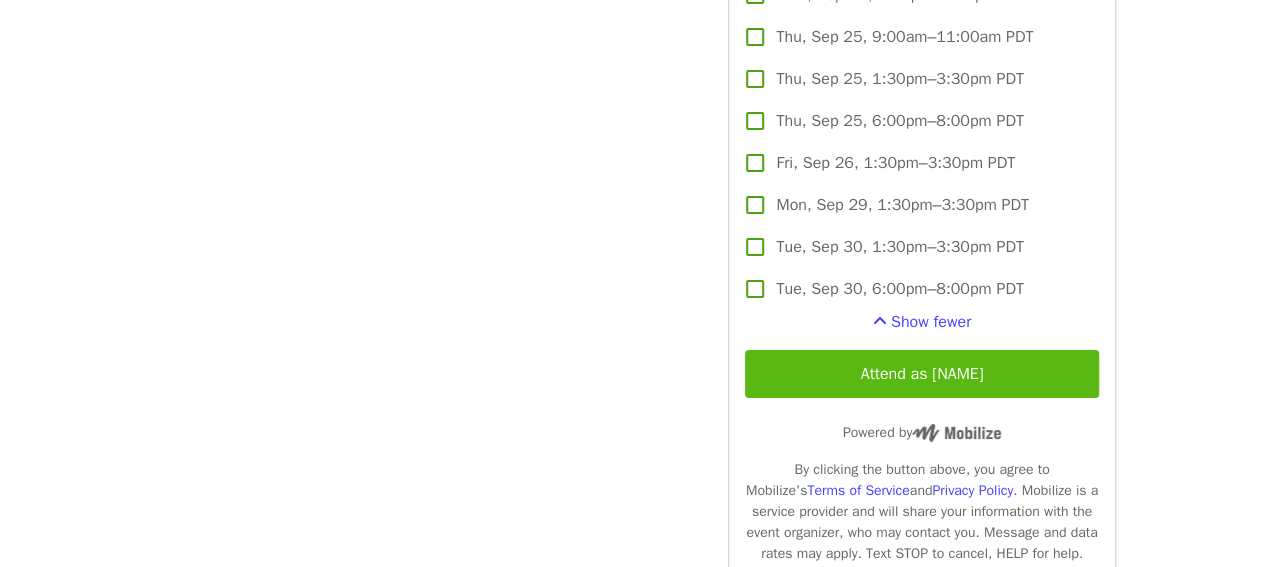 type on "**" 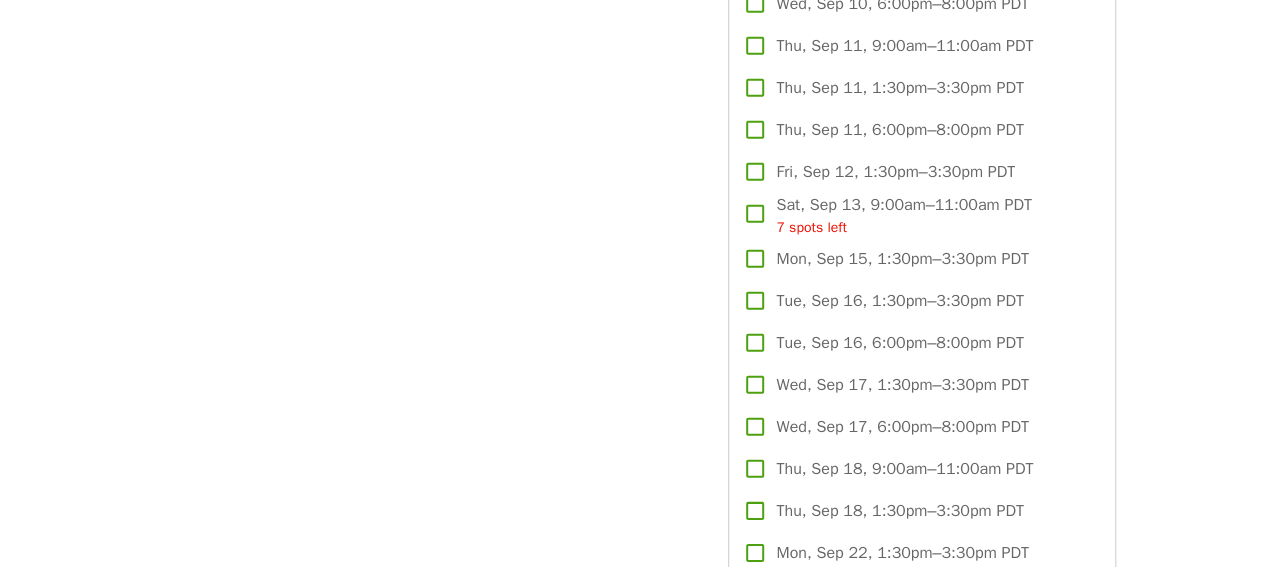 scroll, scrollTop: 2808, scrollLeft: 0, axis: vertical 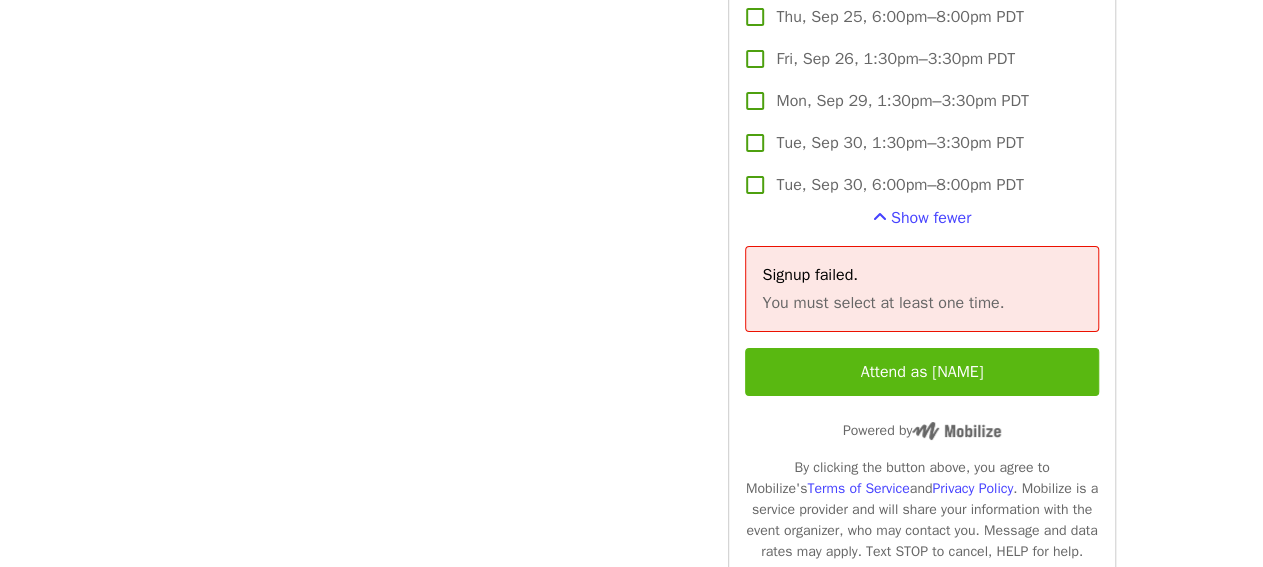 click on "Attend as [NAME]" at bounding box center (921, 372) 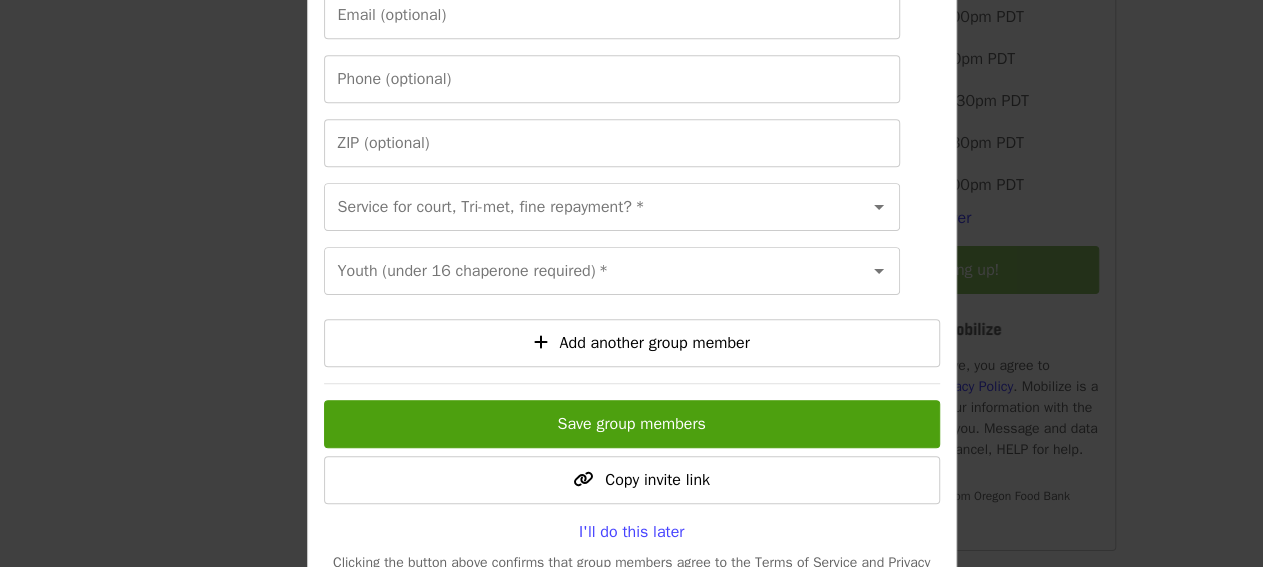 scroll, scrollTop: 630, scrollLeft: 0, axis: vertical 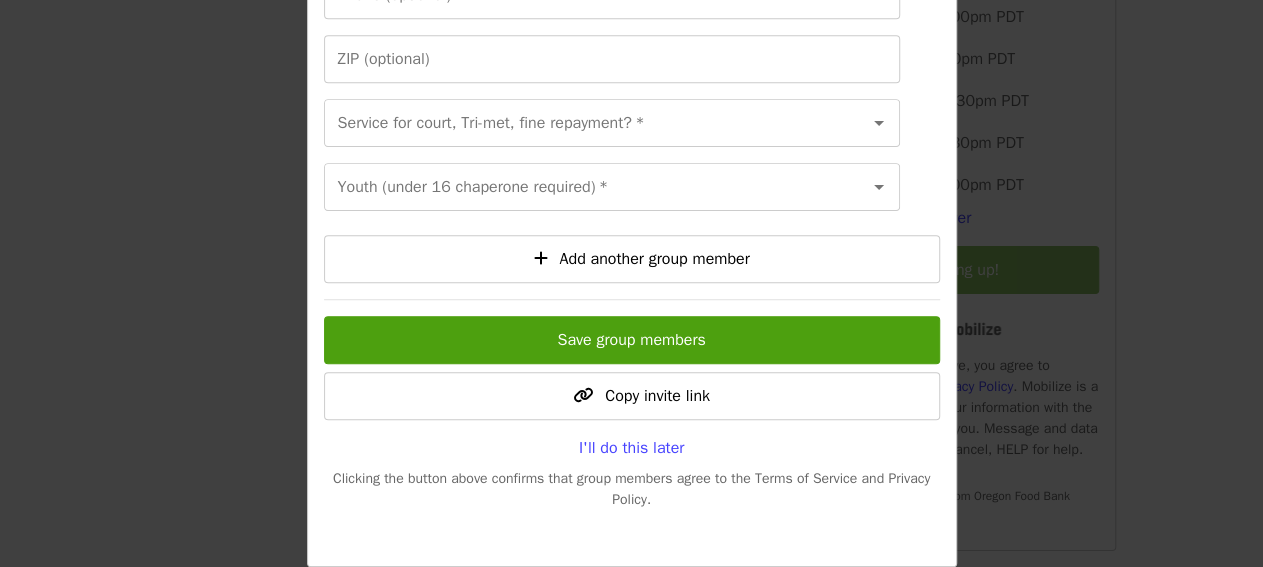 click on "More ways to help 2 Your group is signed up! Add or invite group members so they receive instructions. [STATE] Food Bank knows to expect your group at this event, and we've emailed you instructions. Group member 1 First name * [NAME] Last name * [NAME] Email (optional) Email (optional) Phone (optional) Phone (optional) ZIP (optional) [ZIP] Service for court, Tri-met, fine repayment? * Service for court, Tri-met, fine repayment? * Youth (under 16 chaperone required) * Youth (under 16 chaperone required) * Add another group member Save group members Copy invite link I'll do this later Clicking the button above confirms that group members agree to the Terms of Service and Privacy Policy." at bounding box center (631, 283) 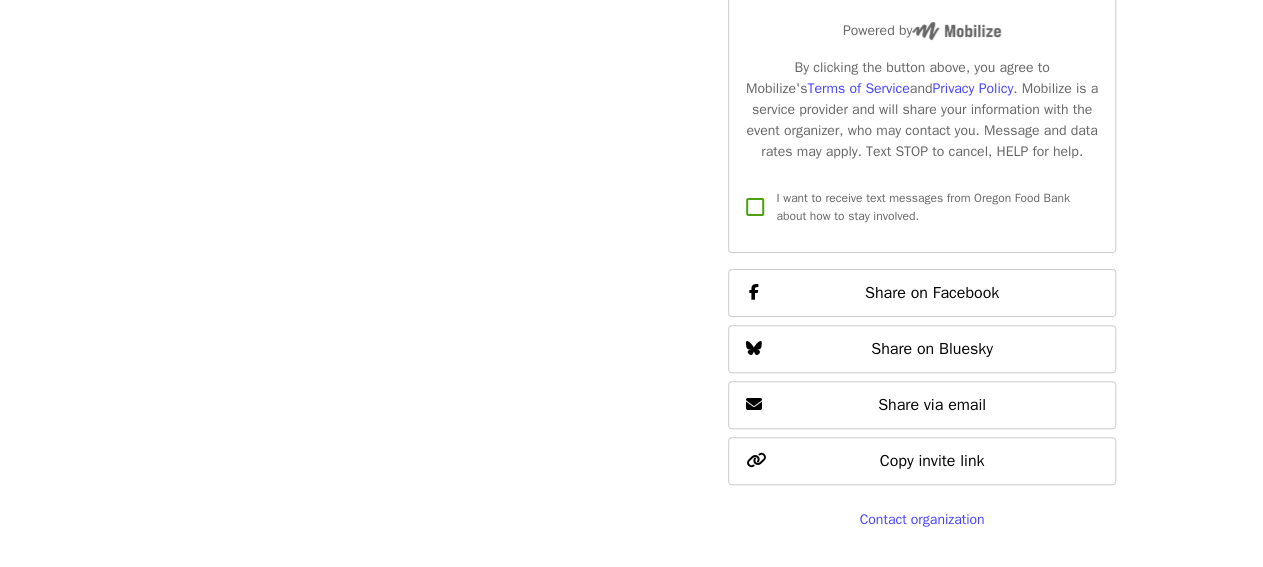 scroll, scrollTop: 3952, scrollLeft: 0, axis: vertical 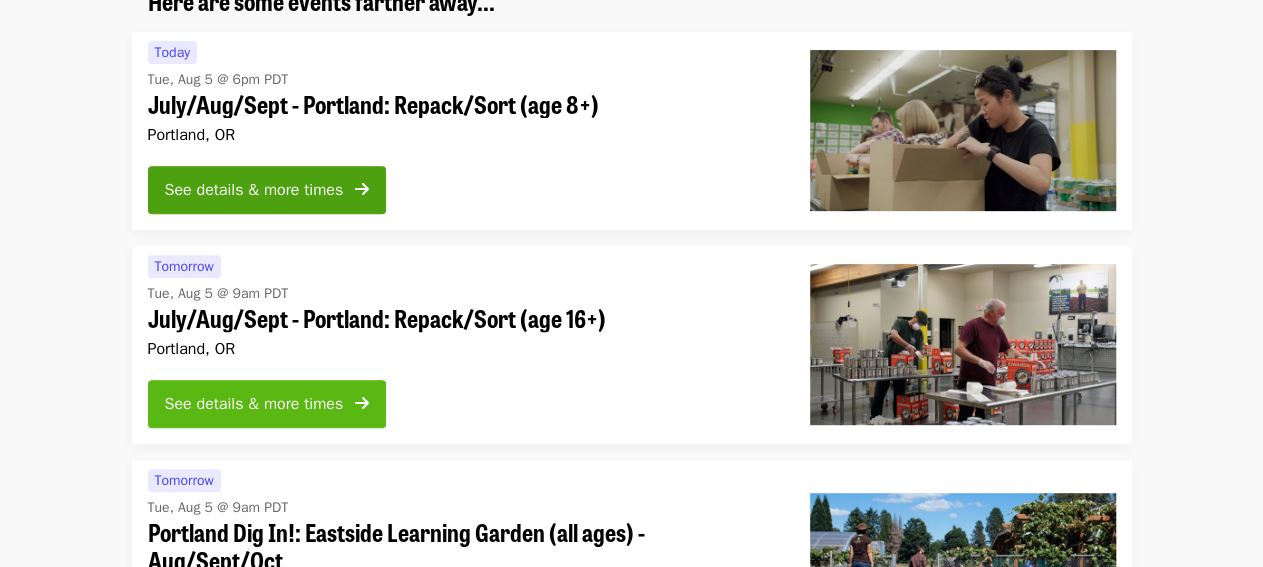 click on "See details & more times" at bounding box center [254, 404] 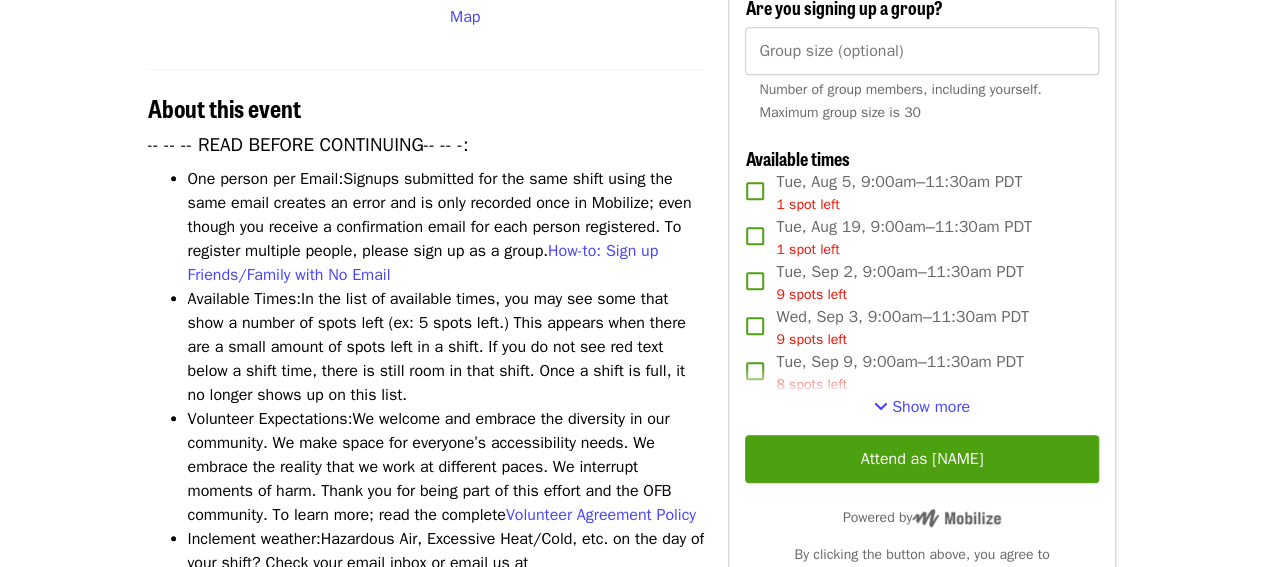 scroll, scrollTop: 728, scrollLeft: 0, axis: vertical 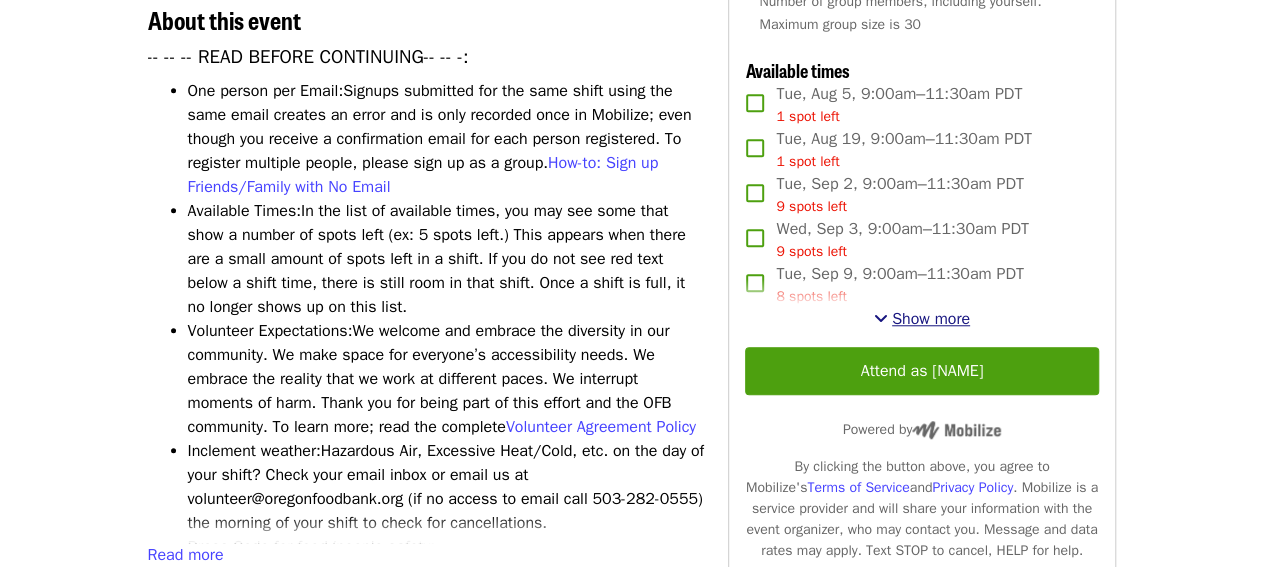 click on "Show more" at bounding box center (931, 319) 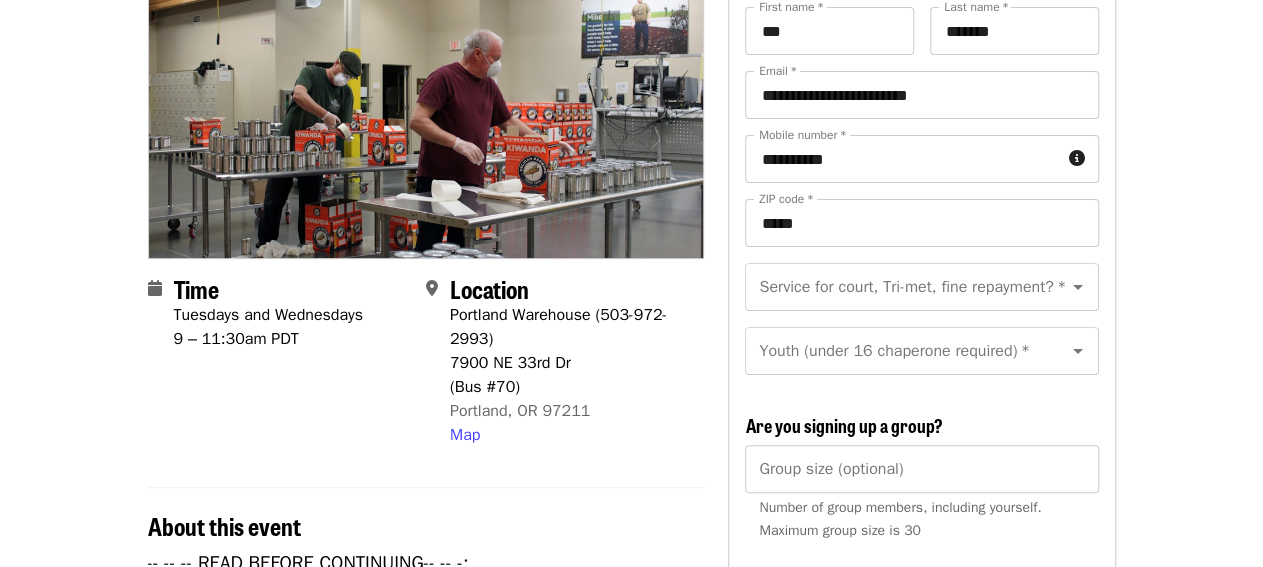 scroll, scrollTop: 0, scrollLeft: 0, axis: both 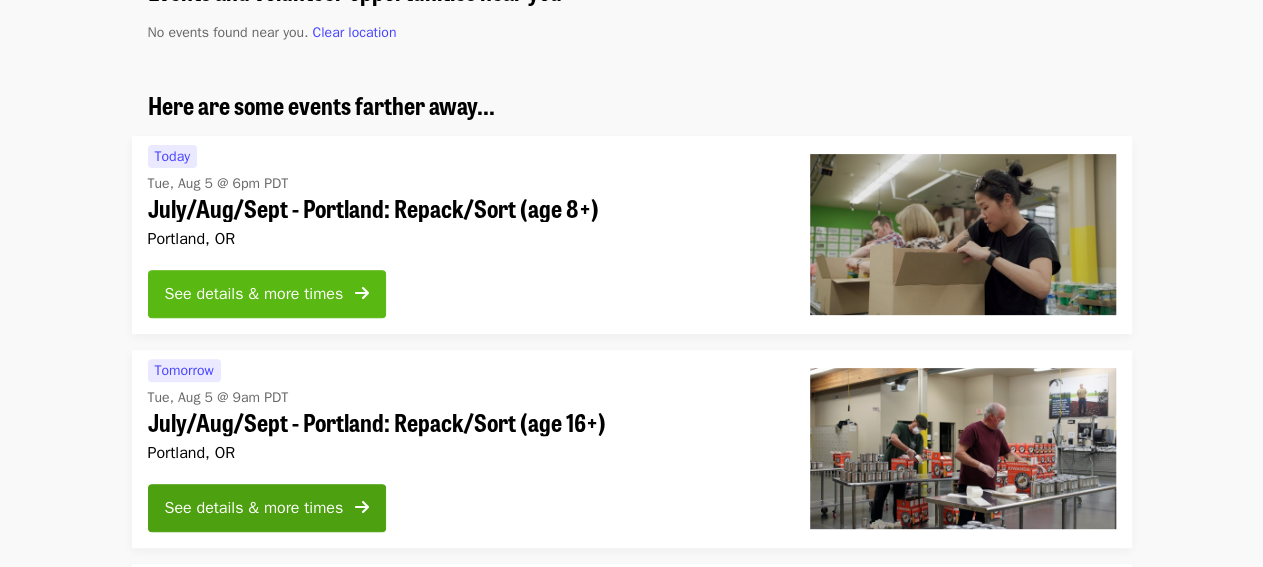 click on "See details & more times" at bounding box center (254, 294) 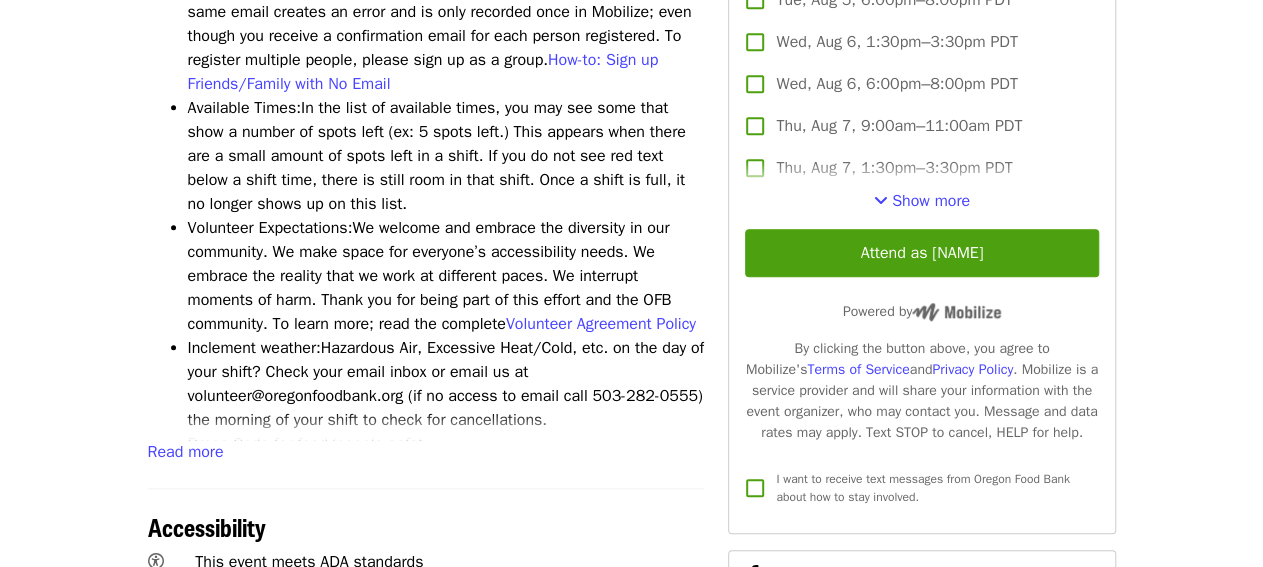scroll, scrollTop: 832, scrollLeft: 0, axis: vertical 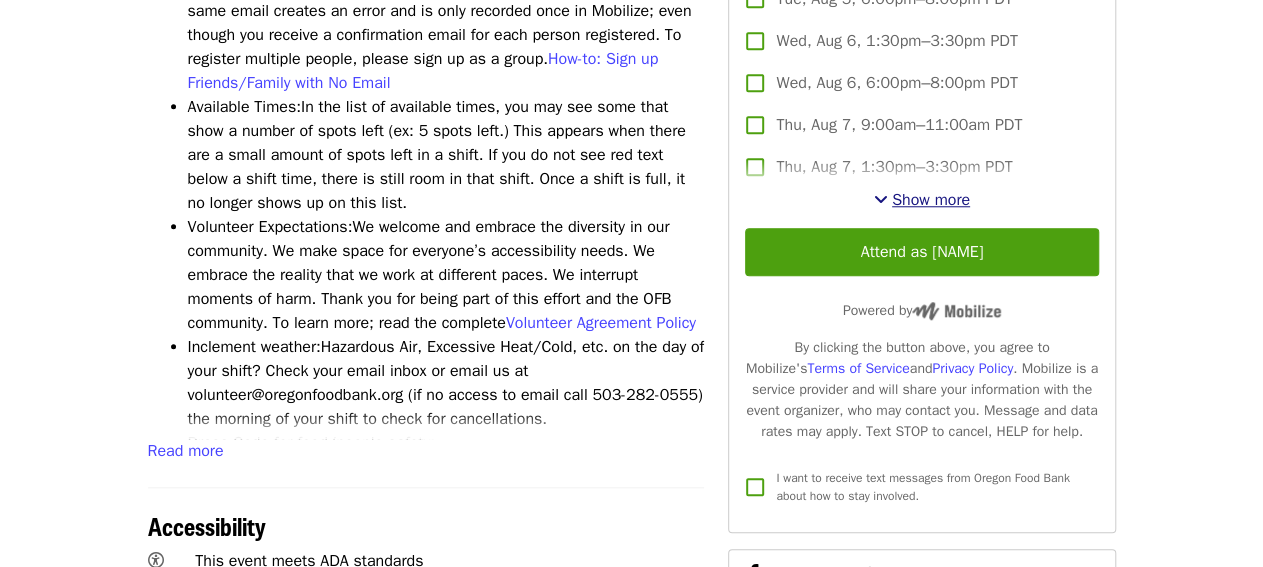 click on "Show more" at bounding box center (922, 200) 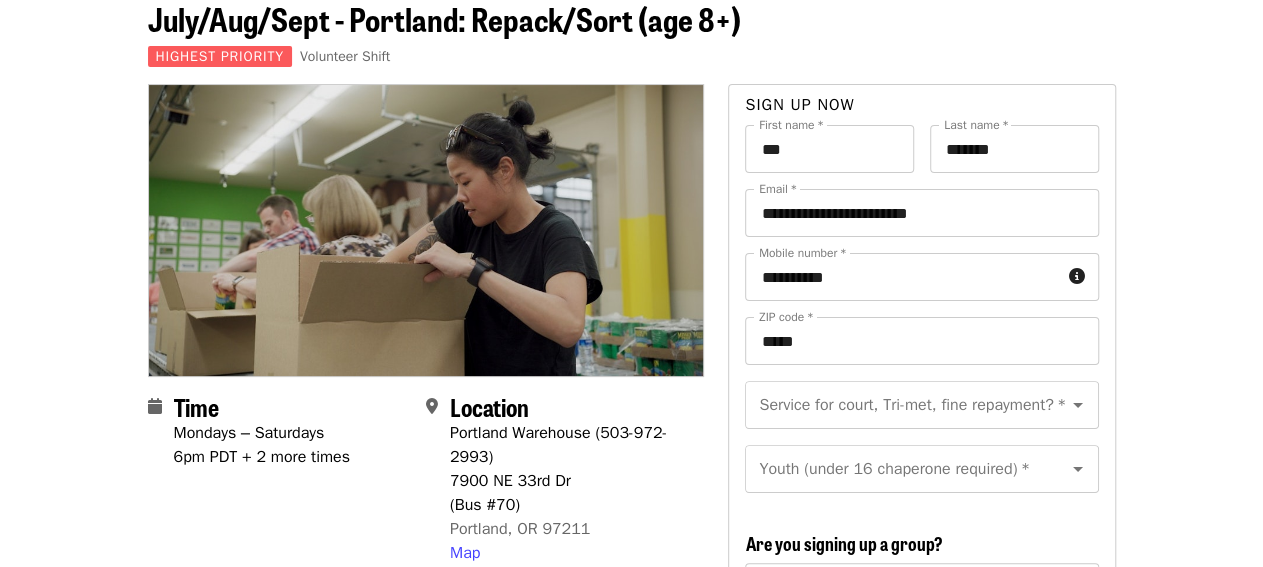 scroll, scrollTop: 0, scrollLeft: 0, axis: both 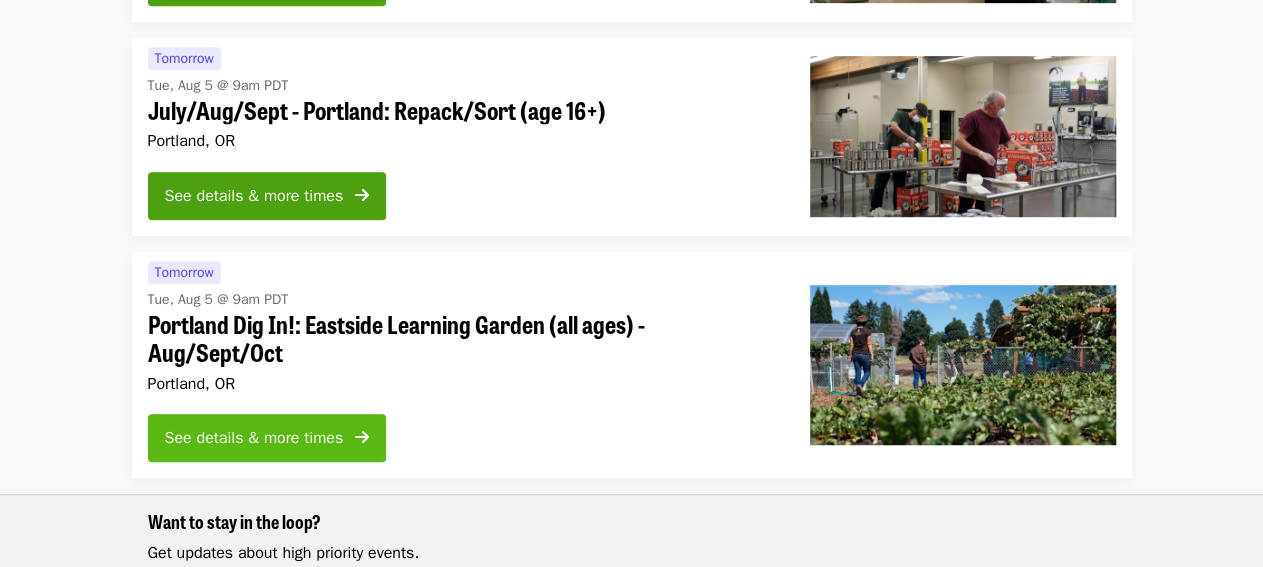 click on "See details & more times" at bounding box center (254, 438) 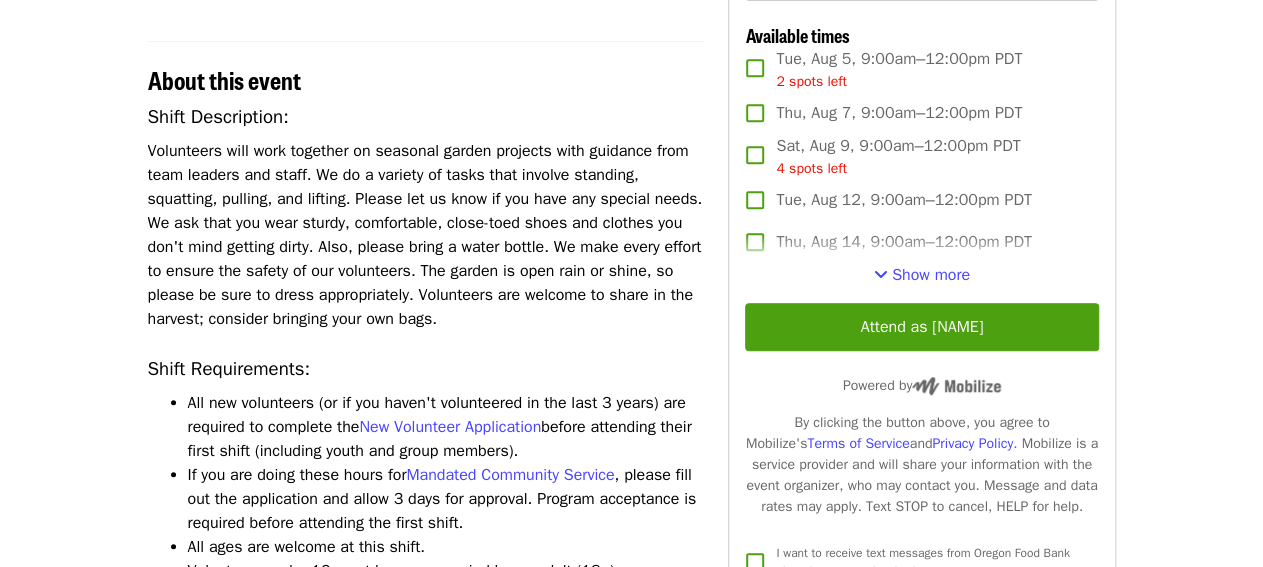 scroll, scrollTop: 624, scrollLeft: 0, axis: vertical 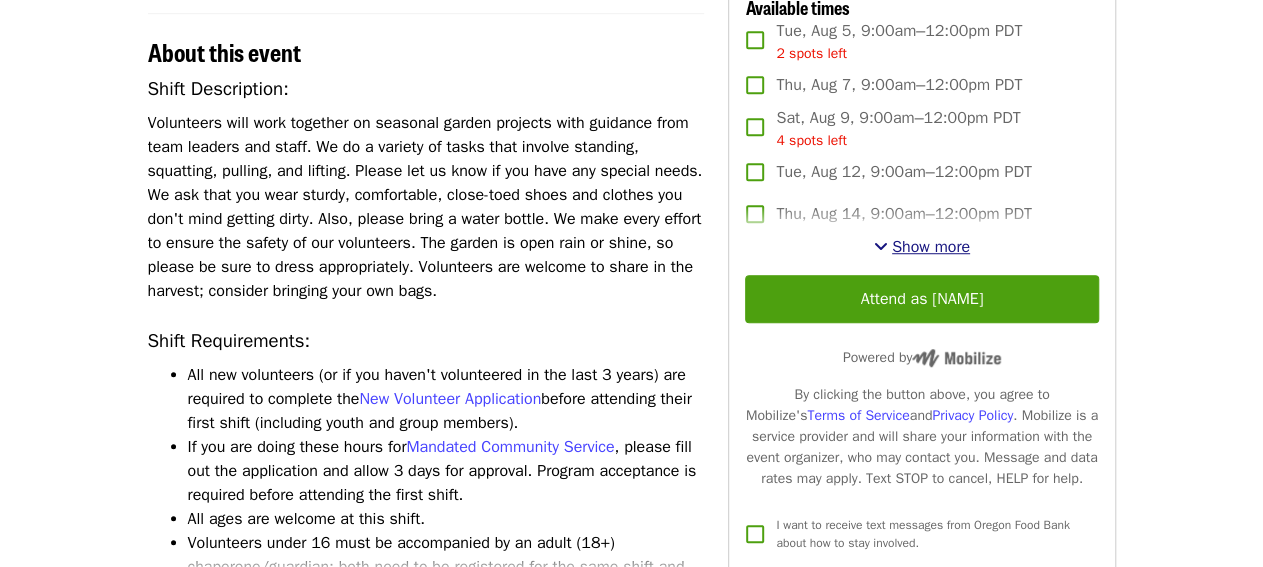 click on "Show more" at bounding box center (931, 247) 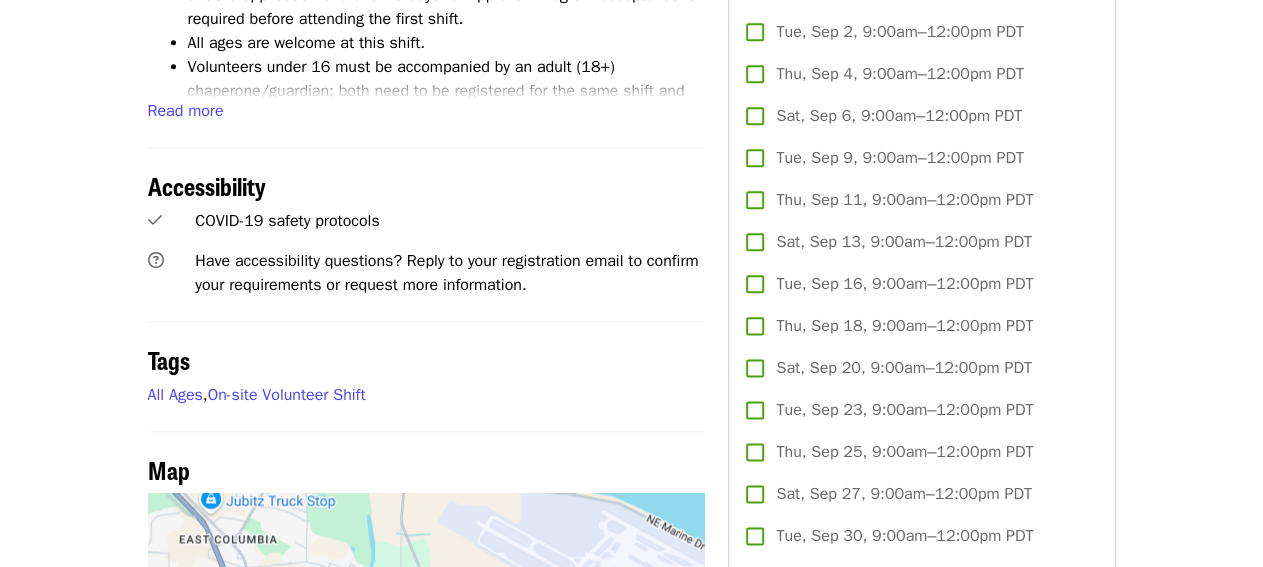 scroll, scrollTop: 1144, scrollLeft: 0, axis: vertical 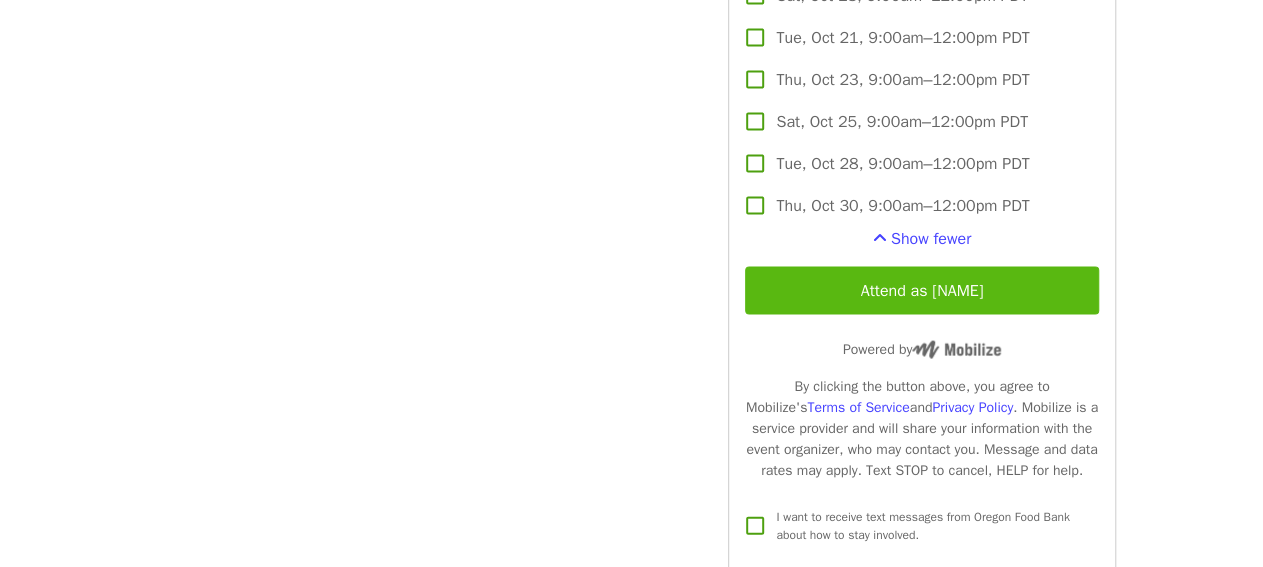 click on "Attend as [NAME]" at bounding box center [921, 291] 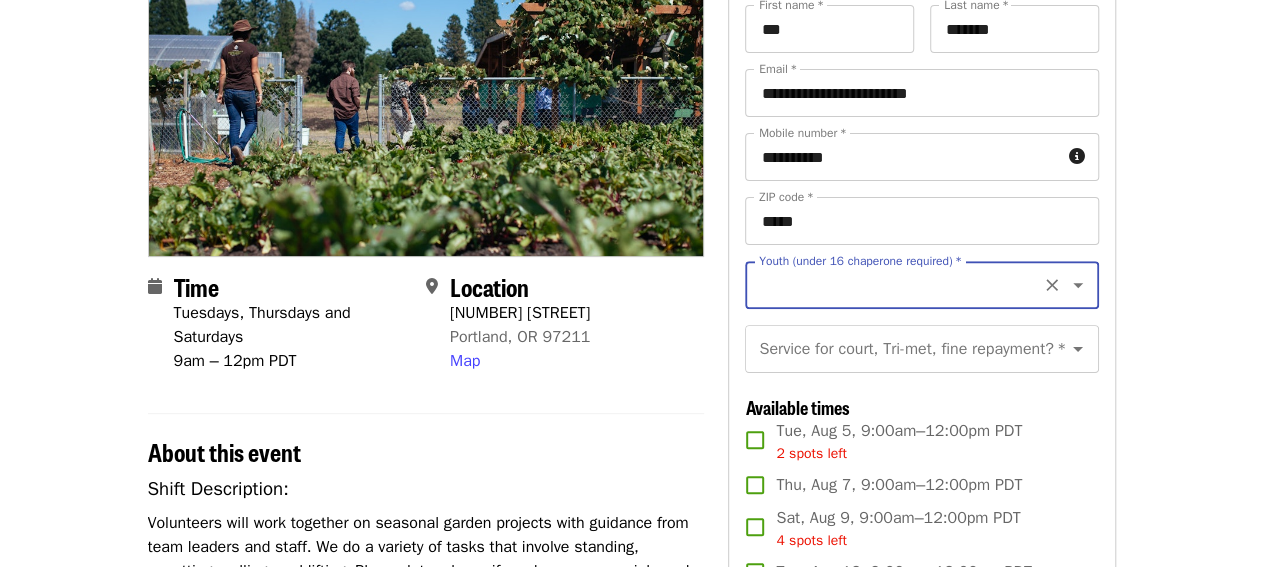 click on "[CITY] Dig In!: Eastside Learning Garden (all ages) - Aug/Sept/Oct Volunteer Shift Time Tuesdays, Thursdays and Saturdays 9am – 12pm PDT Location [NUMBER] [STREET] [CITY], [STATE] [POSTAL_CODE] Map About this event Shift Description:
Volunteers will work together on seasonal garden projects with guidance from team leaders and staff. We do a variety of tasks that involve standing, squatting, pulling, and lifting. Please let us know if you have any special needs. We ask that you wear sturdy, comfortable, close-toed shoes and clothes you don't mind getting dirty. Also, please bring a water bottle. We make every effort to ensure the safety of our volunteers. The garden is open rain or shine, so please be sure to dress appropriately. Volunteers are welcome to share in the harvest; consider bringing your own bags.
Shift Requirements:
All new volunteers (or if you haven't volunteered in the last 3 years) are required to complete the New Volunteer Application
If you are doing these hours for
English or" at bounding box center [631, 1264] 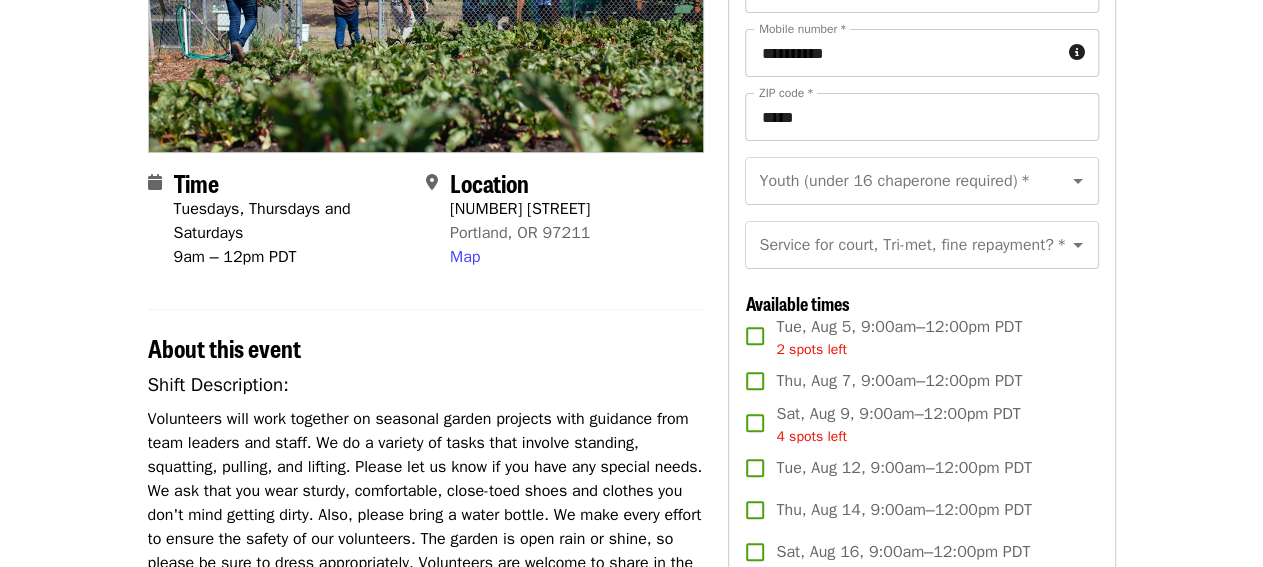 scroll, scrollTop: 224, scrollLeft: 0, axis: vertical 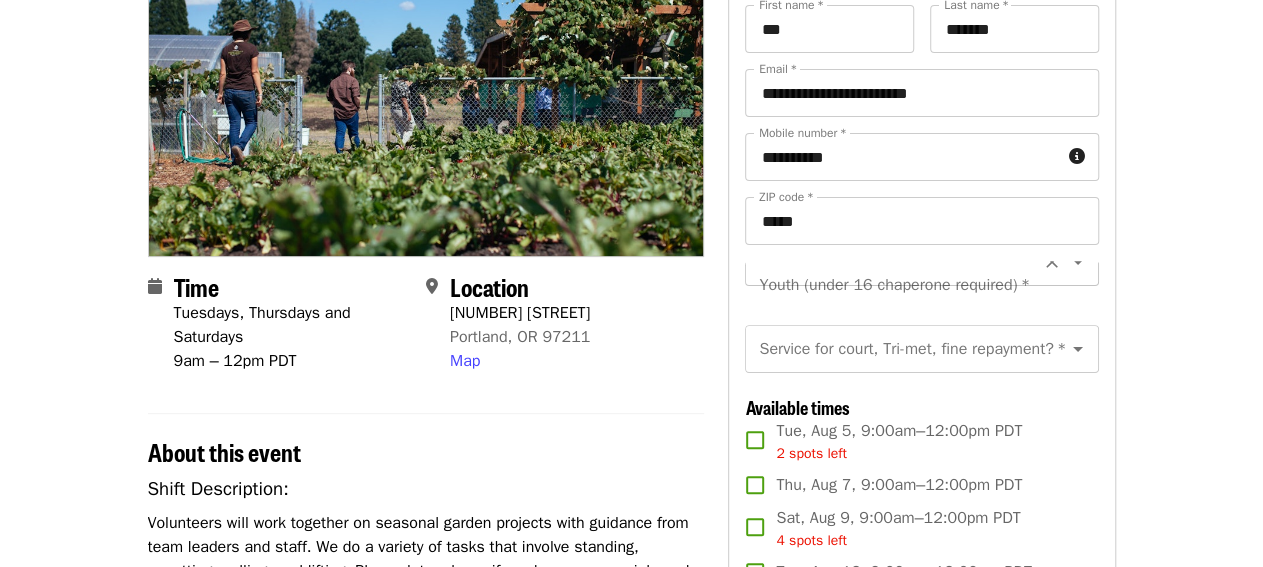 click on "Youth (under 16 chaperone required)  *" at bounding box center [921, 285] 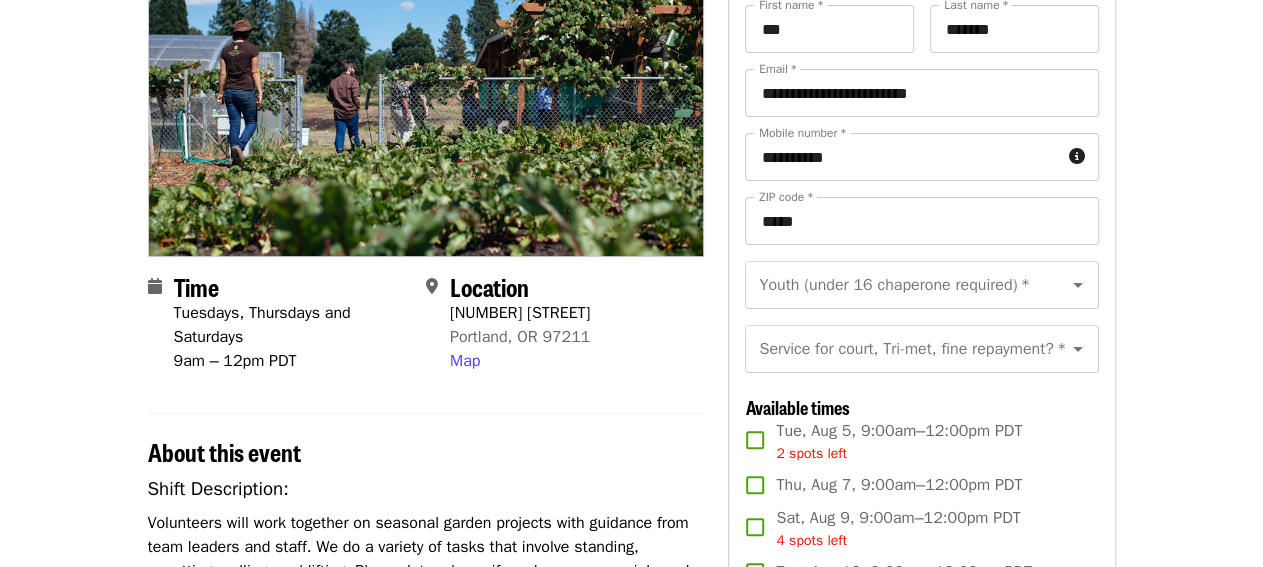click on "About this event" at bounding box center (426, 452) 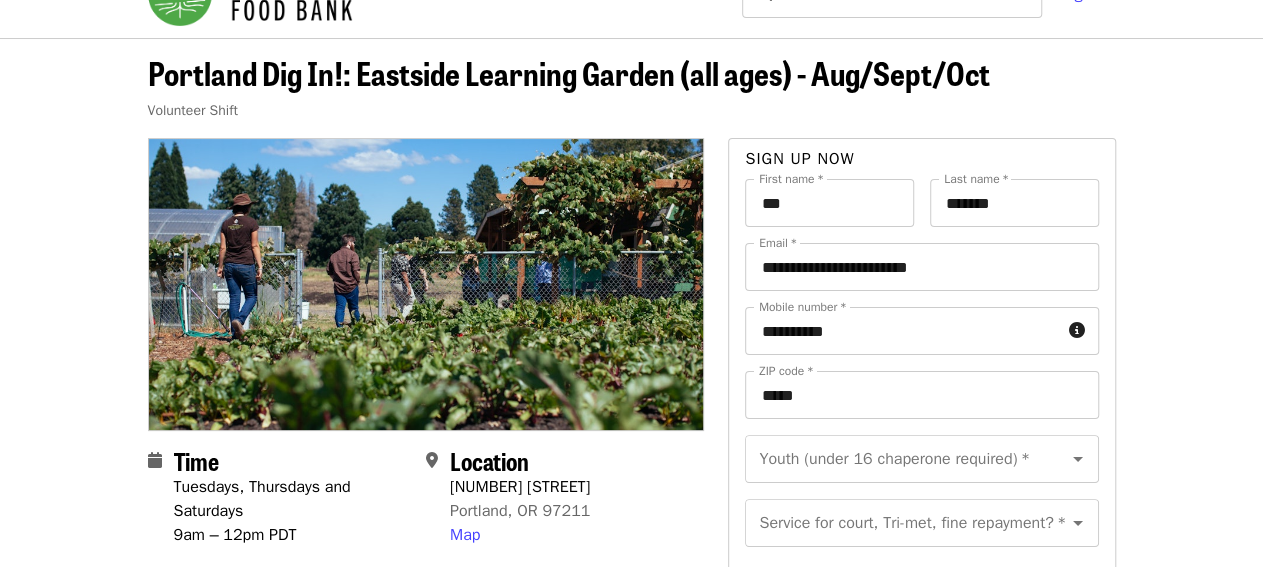 scroll, scrollTop: 0, scrollLeft: 0, axis: both 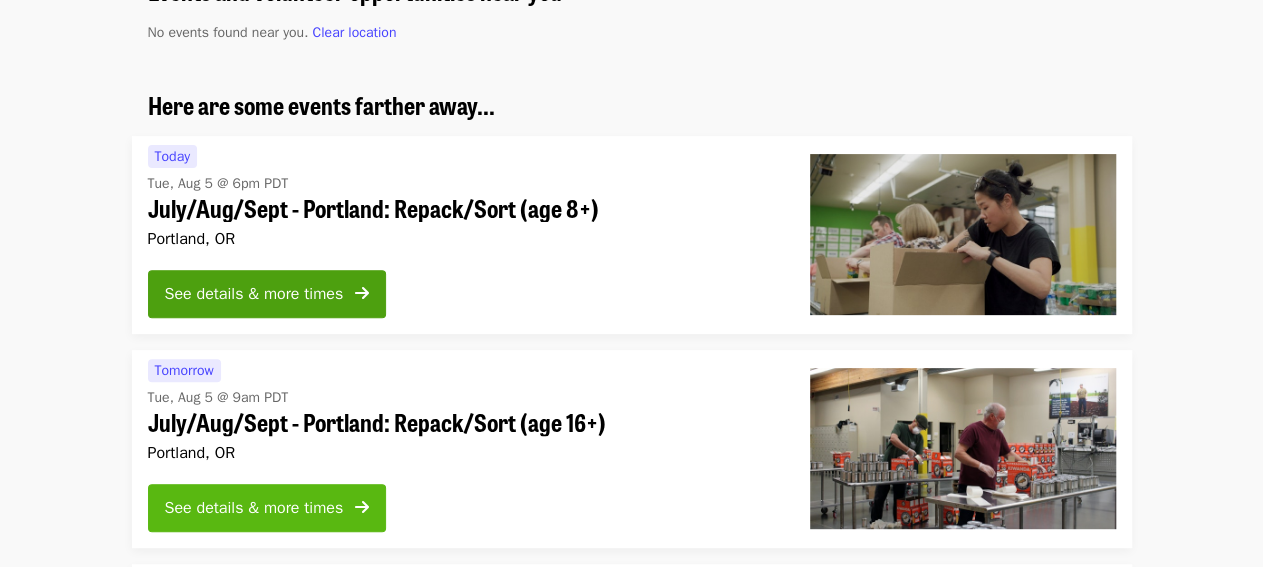 click on "See details & more times" at bounding box center [254, 508] 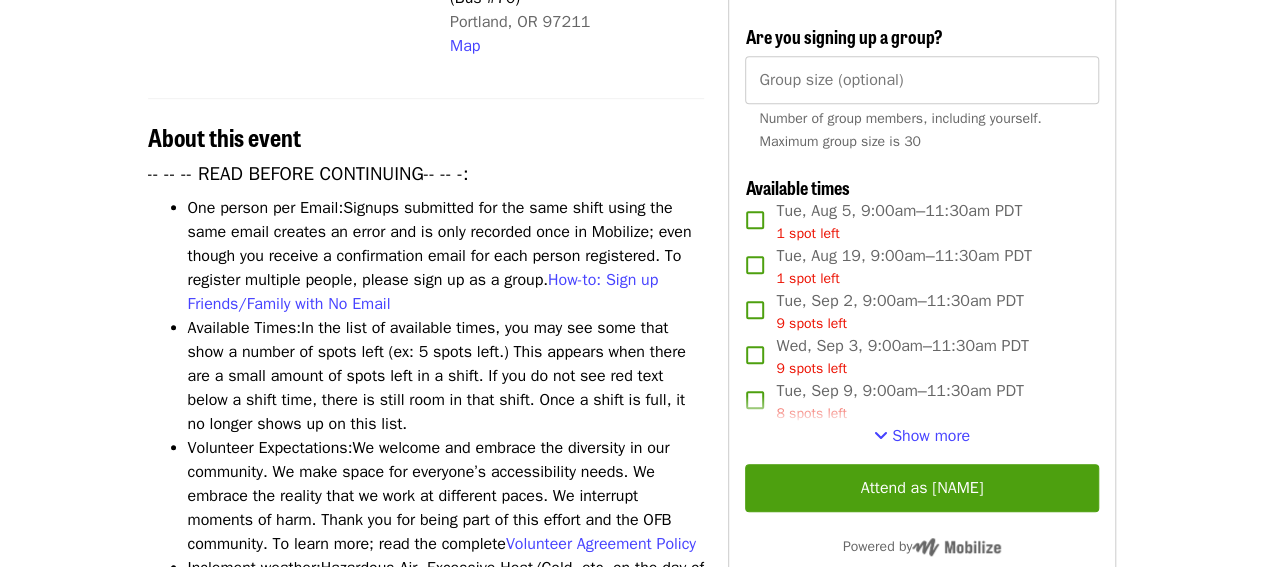 scroll, scrollTop: 728, scrollLeft: 0, axis: vertical 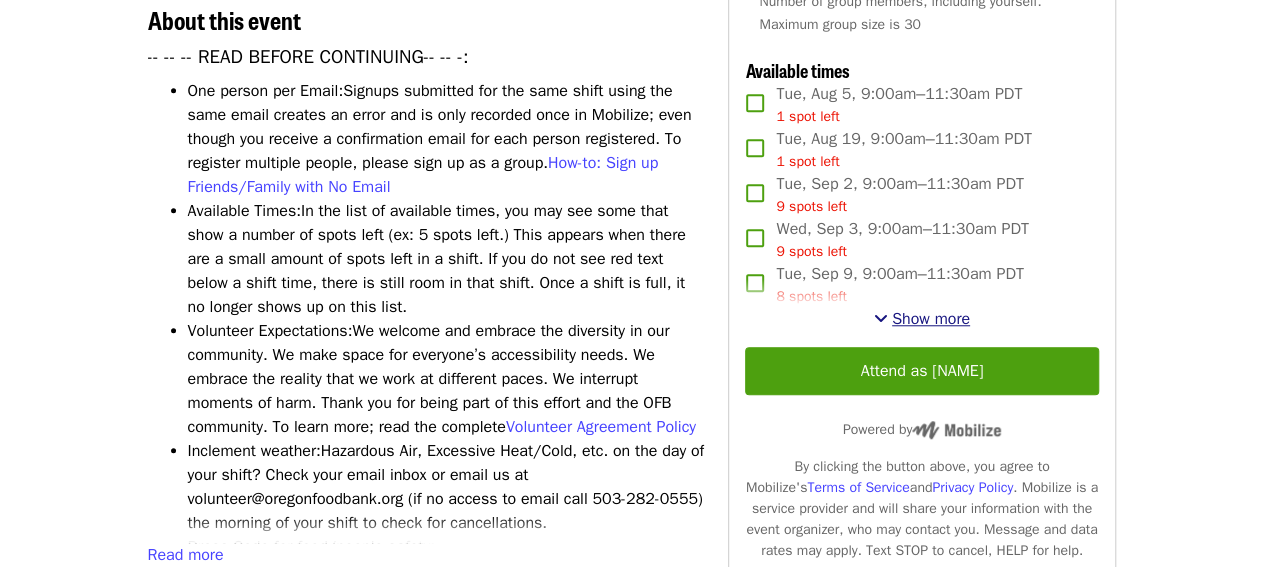 click on "Show more" at bounding box center (931, 319) 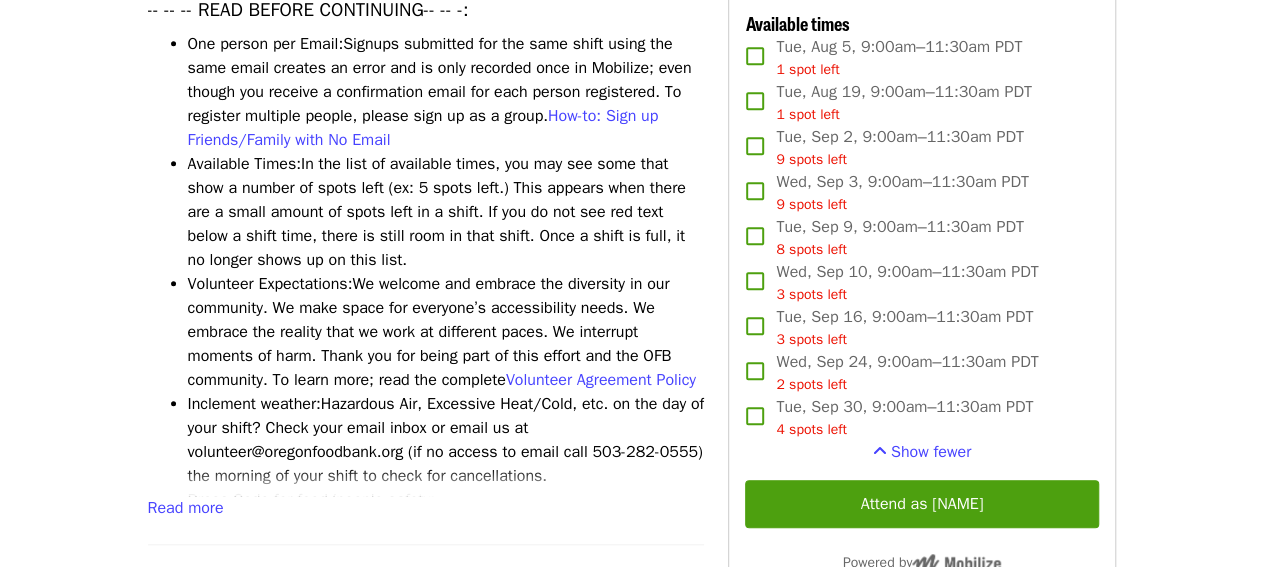 scroll, scrollTop: 728, scrollLeft: 0, axis: vertical 